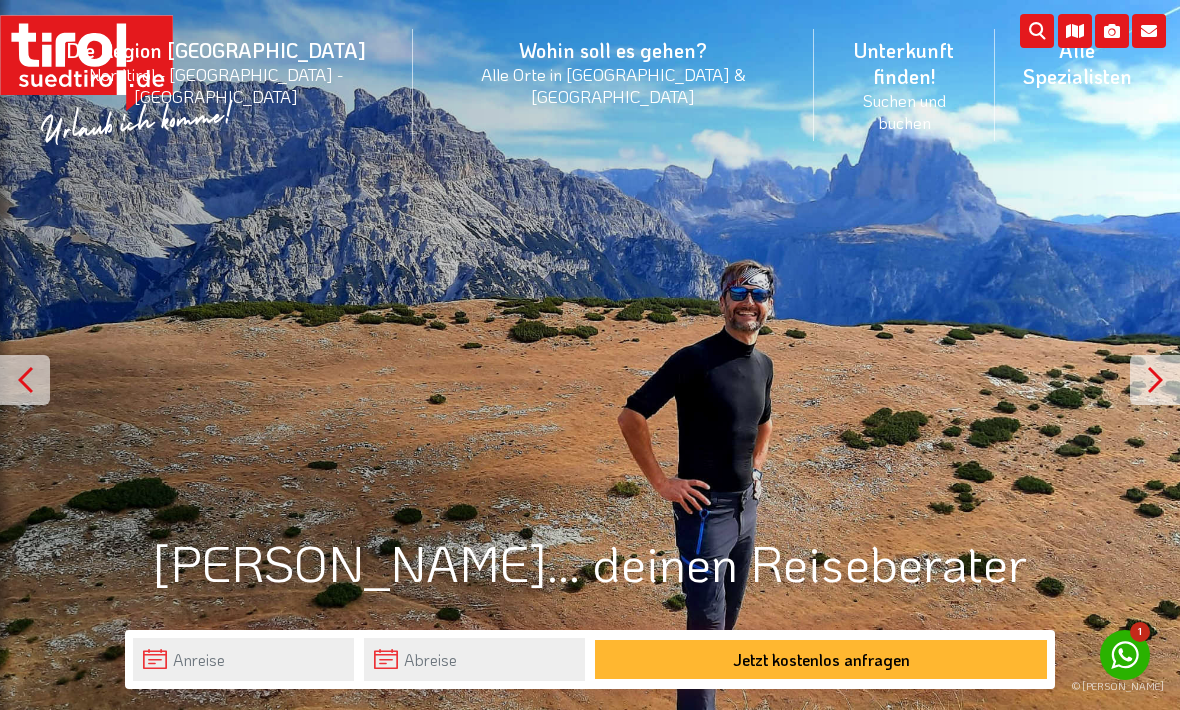 scroll, scrollTop: 0, scrollLeft: 0, axis: both 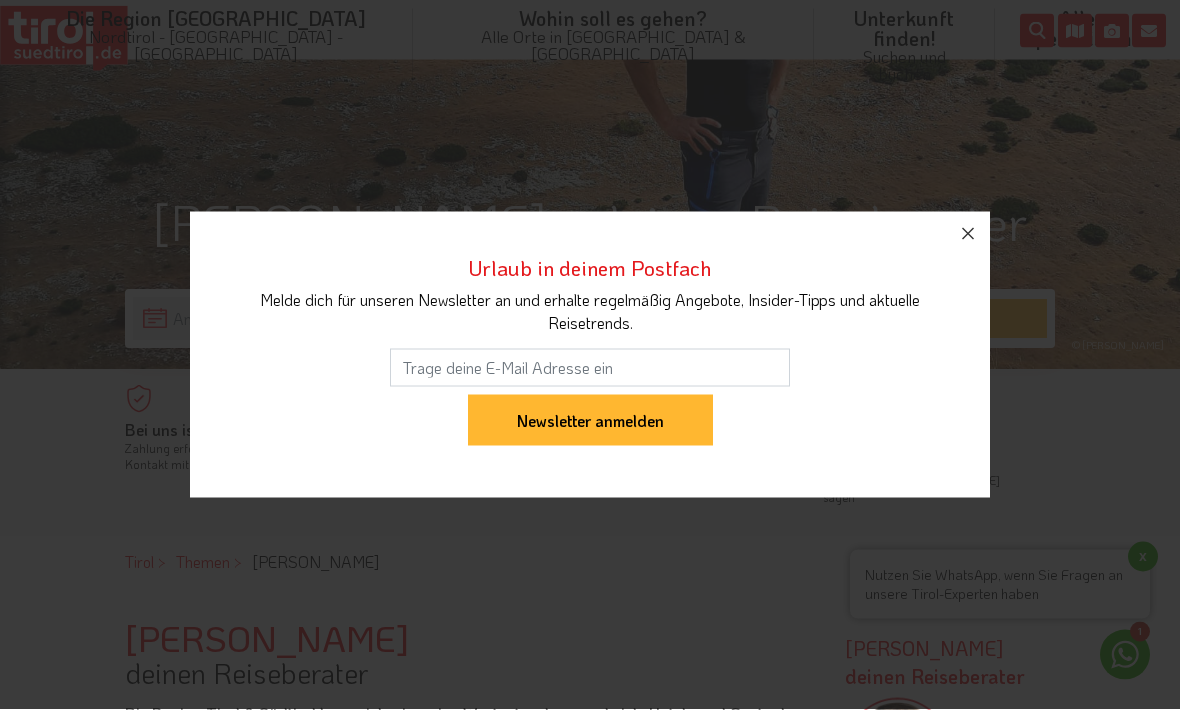 click 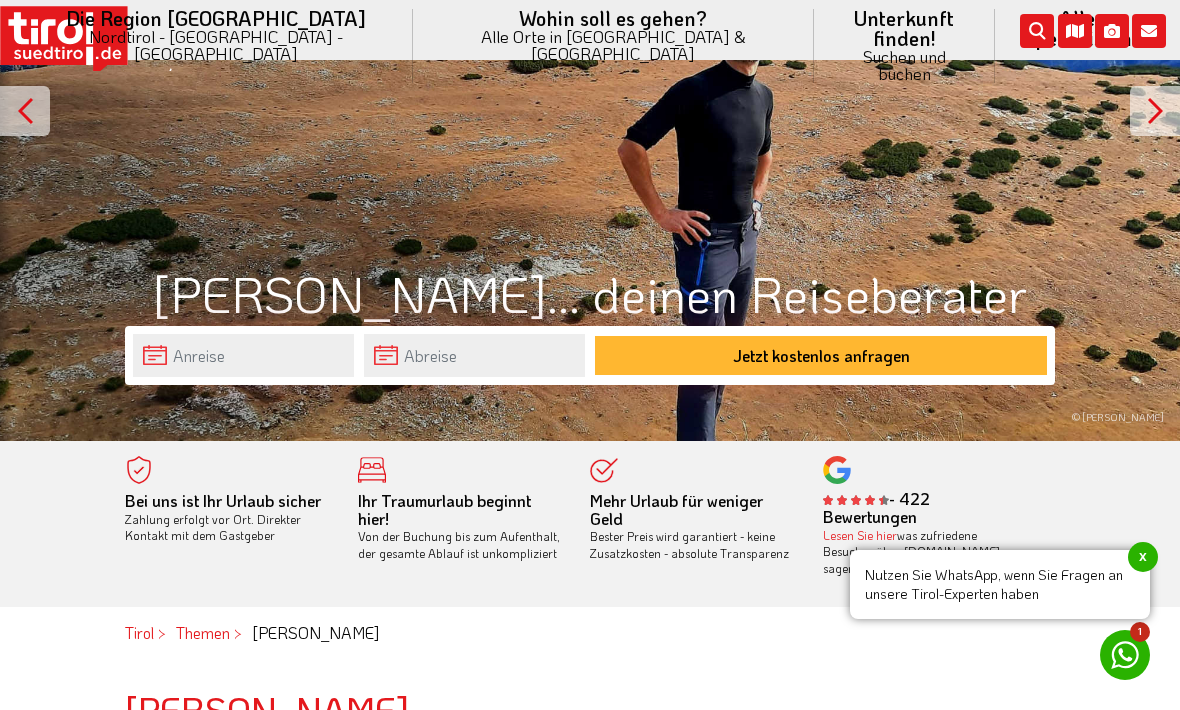 scroll, scrollTop: 0, scrollLeft: 0, axis: both 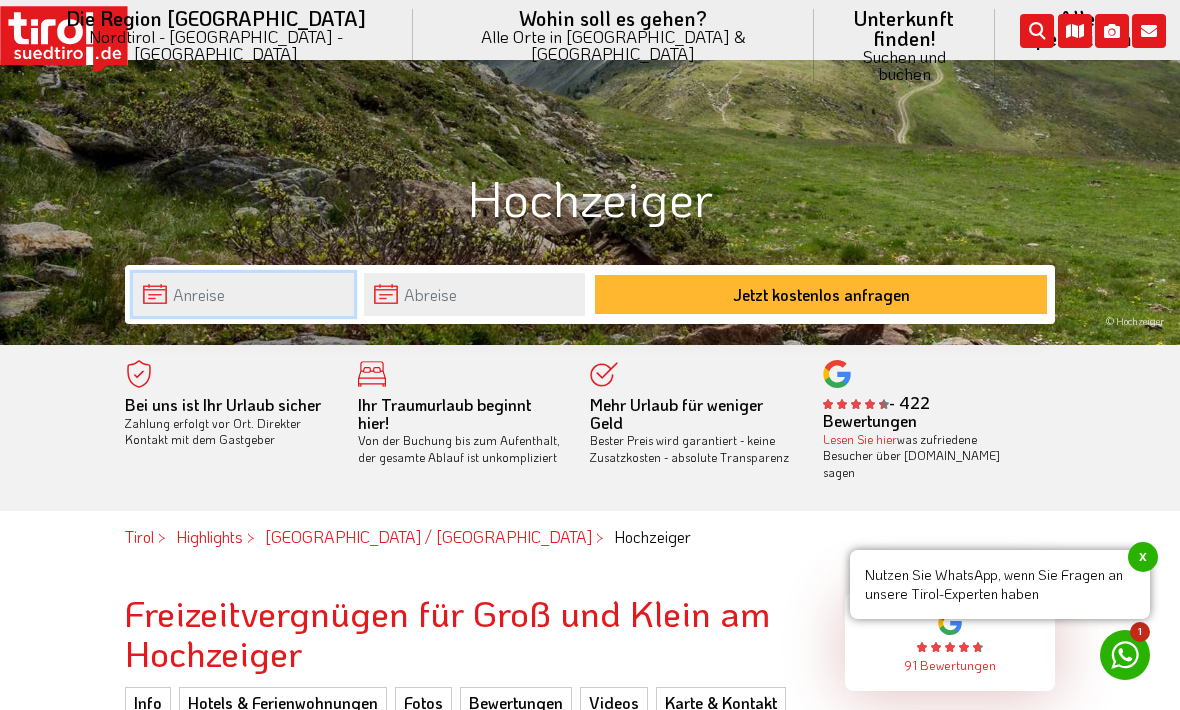 click on "Die Region Tirol  Nordtirol - Südtirol - Osttirol      Tirol/Nordtirol    Tirol/Nordtirol      Achensee      Alpbachtal & Tiroler Seenland      Arlberg      Ferienregion Imst      Ferienregion Reutte      Hall-Wattens      Innsbruck und seine Feriendörfer      Kaiserwinkl      Kitzbühel      Kitzbüheler Alpen      Kufsteinerland      Lechtal      Seefeld      Ötztal      Paznaun Ischgl      Pitztal      Serfaus Fiss Ladis      Silberregion Karwendel      Stubaital      Tannheimer Tal      Tirol West      Tiroler Oberland / Reschenpass      Tiroler Zugspitz Arena      Wilder Kaiser      Wildschönau      Wipptal      Zillertal      Osttirol    Osttirol      Defereggental      Hochpustertal      Lienzer Dolomiten      Nationalparkregion      Südtirol    Südtirol      Ahrntal      Alta Badia      Bozen und Umgebung      Dolomiten      Eisacktal      Gröden / Val Gardena" at bounding box center [590, -76] 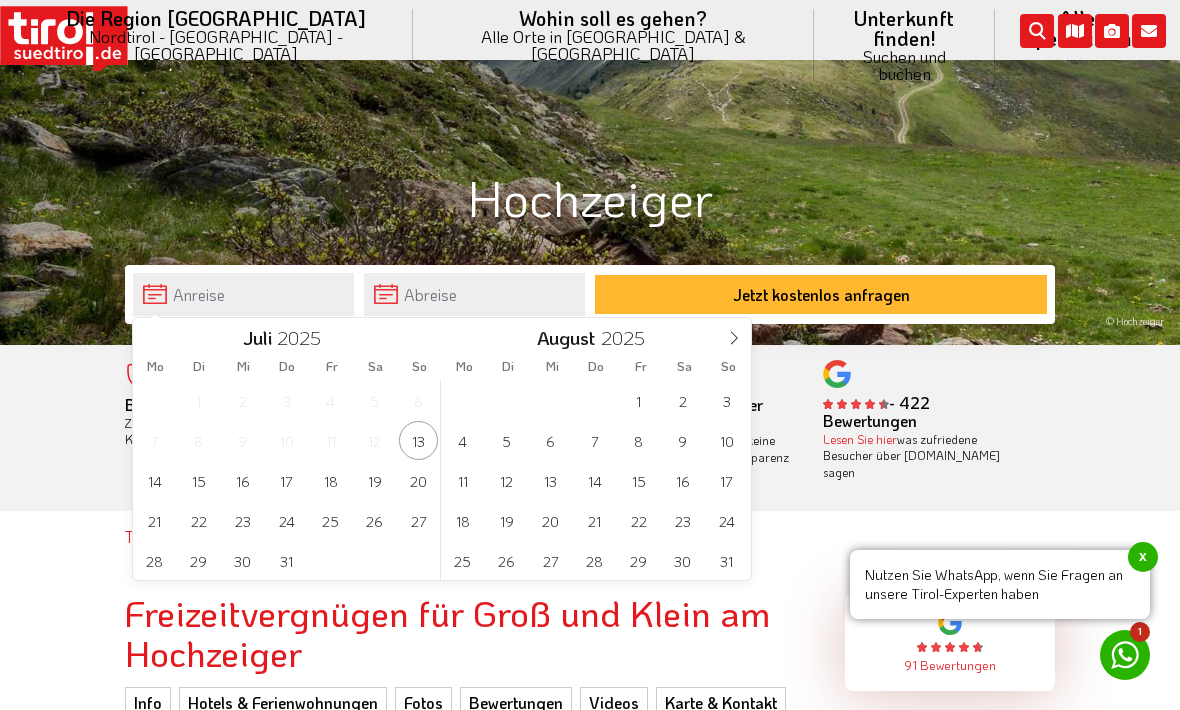 click at bounding box center (734, 335) 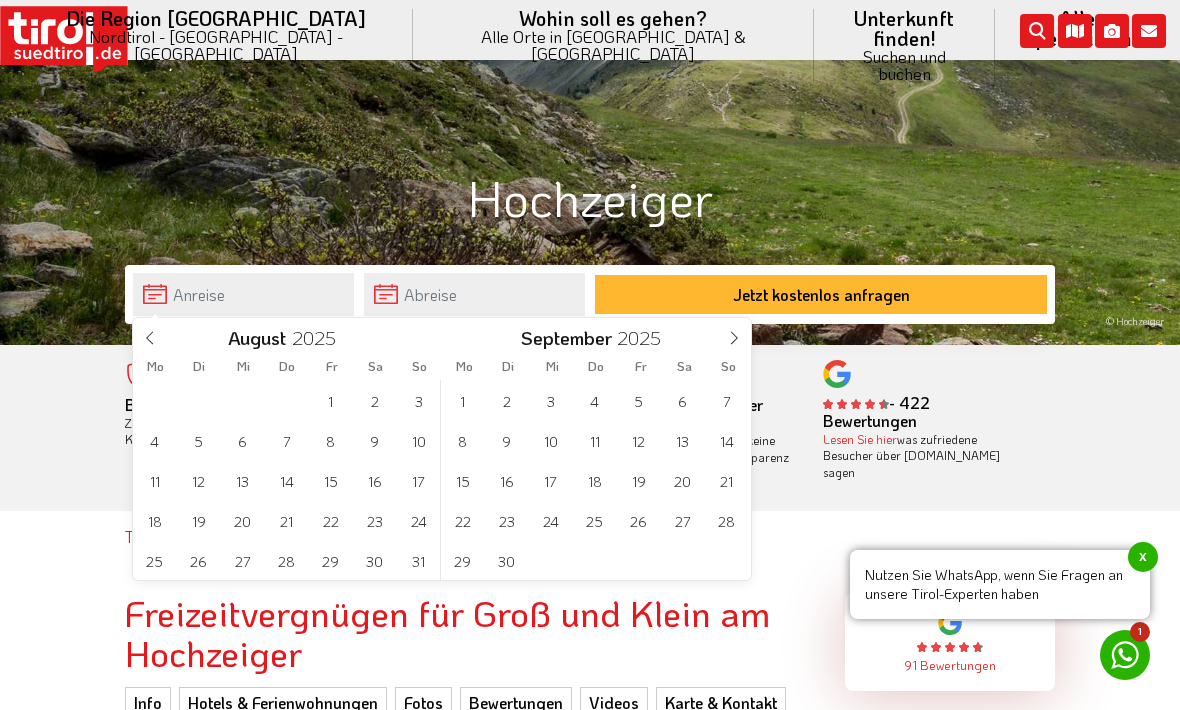 click at bounding box center (734, 335) 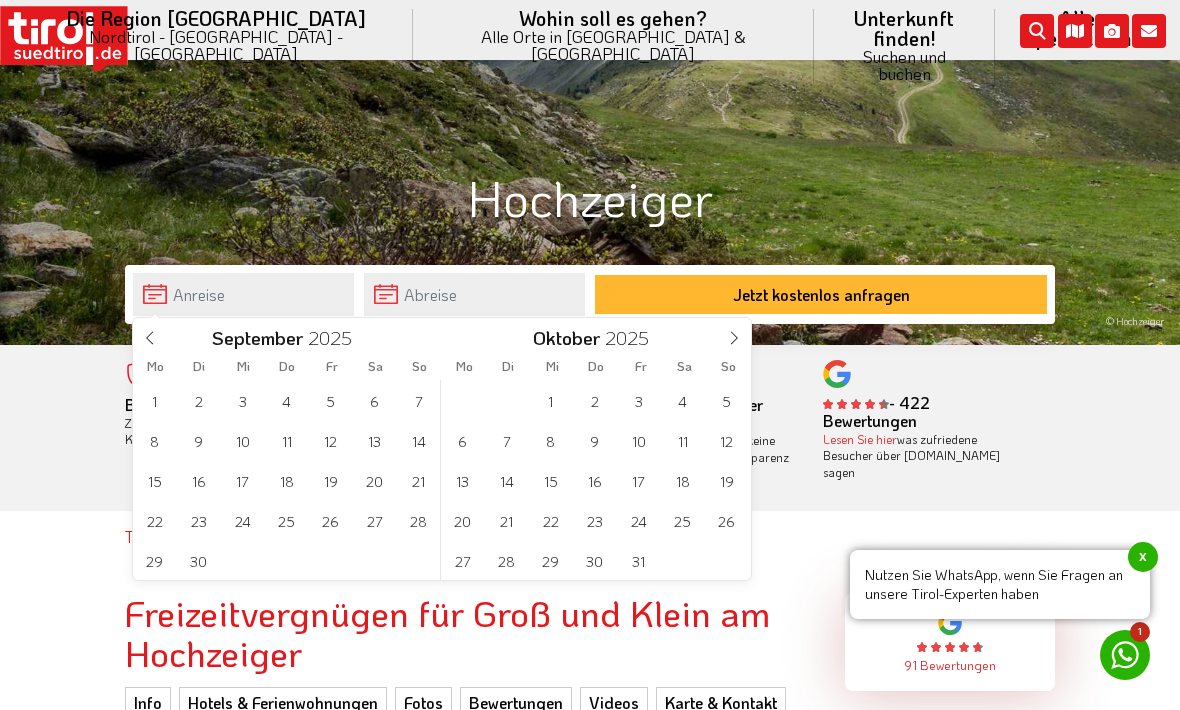 click at bounding box center [734, 335] 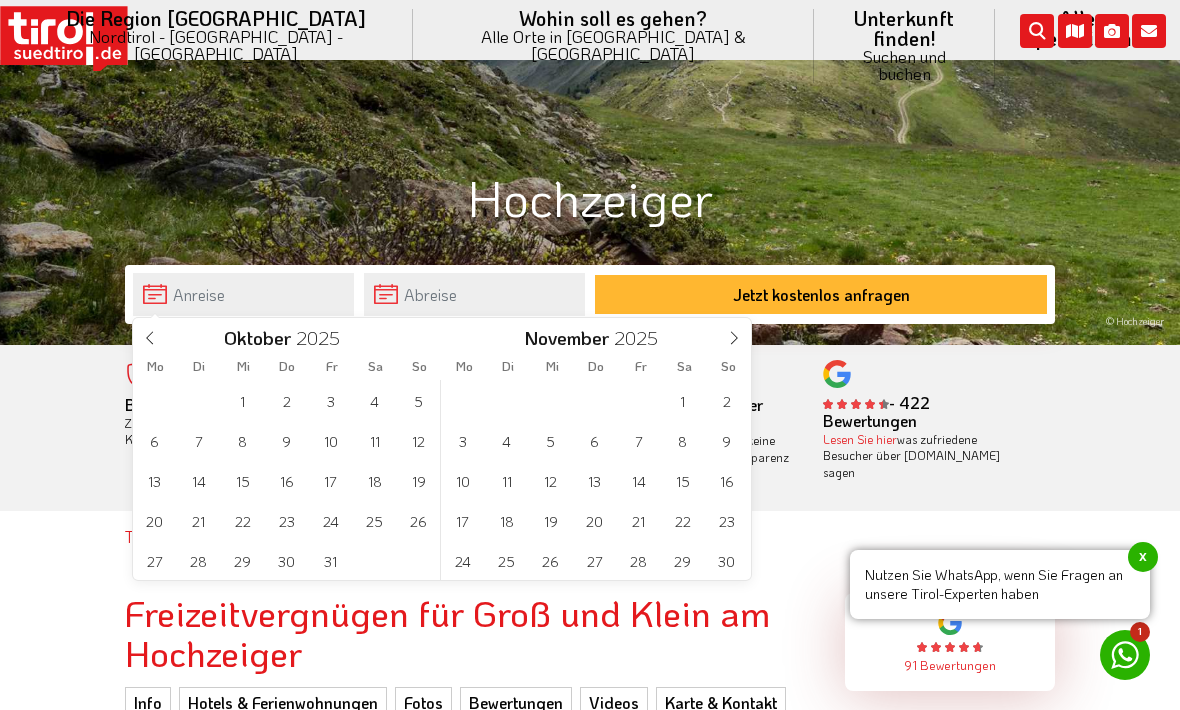 click at bounding box center [734, 335] 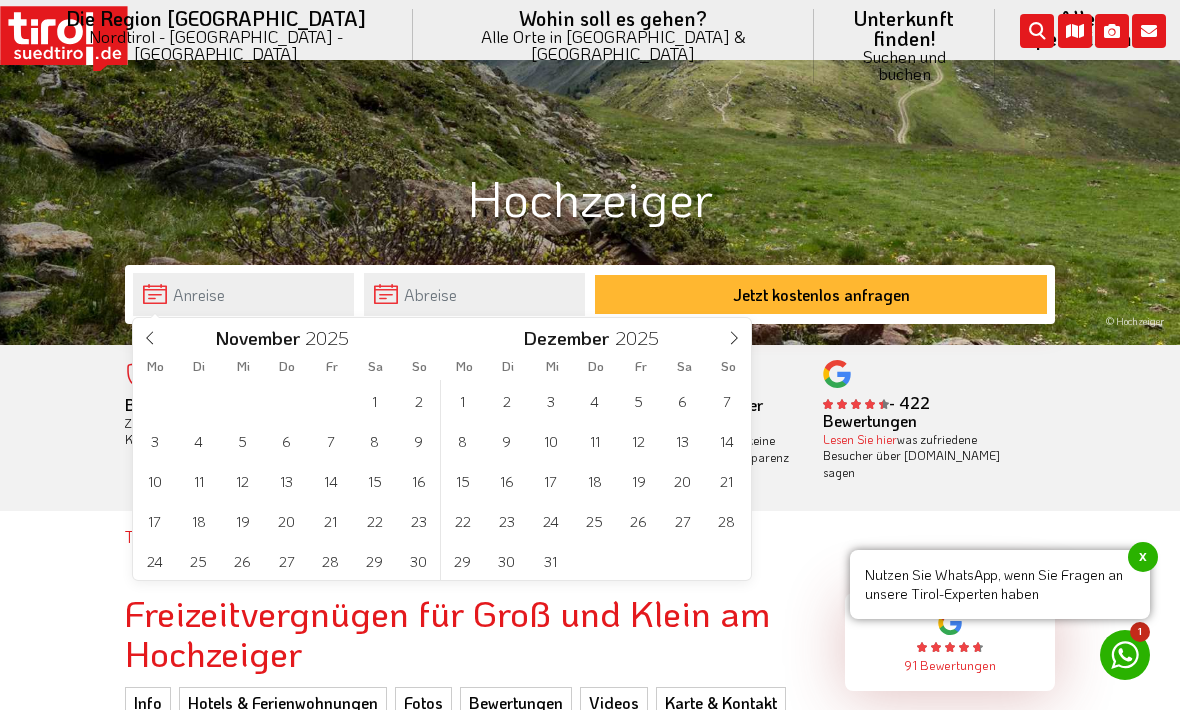 click at bounding box center (734, 335) 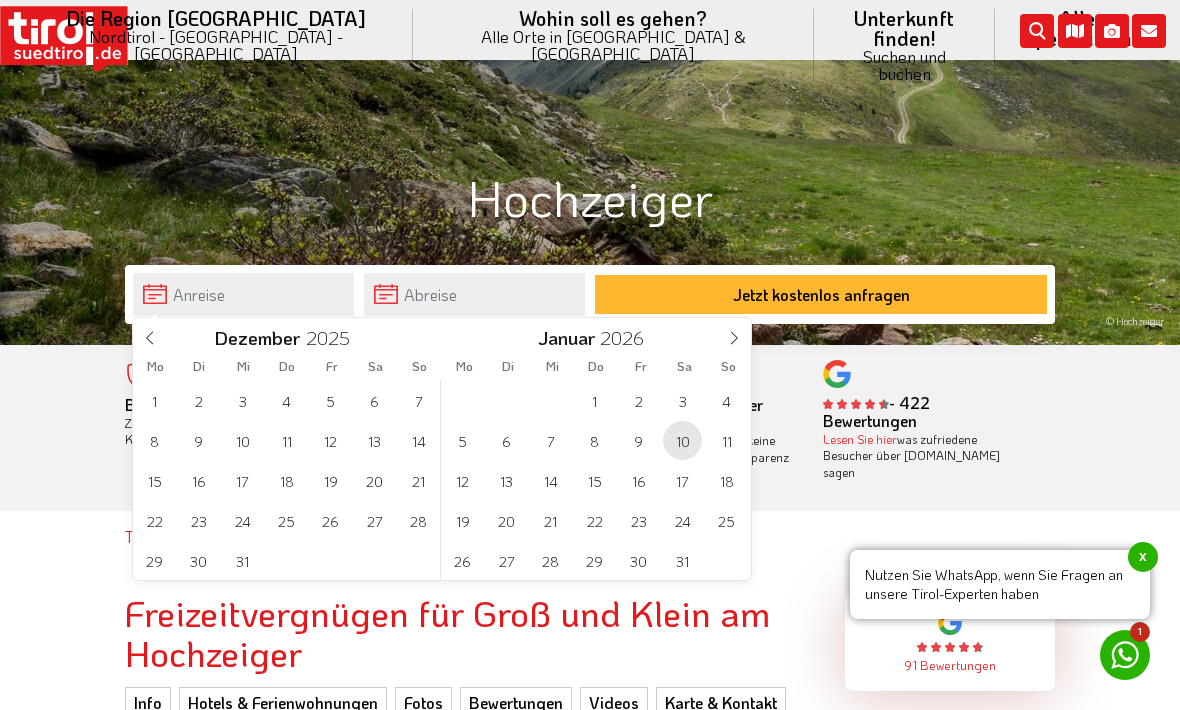 click on "10" at bounding box center [682, 440] 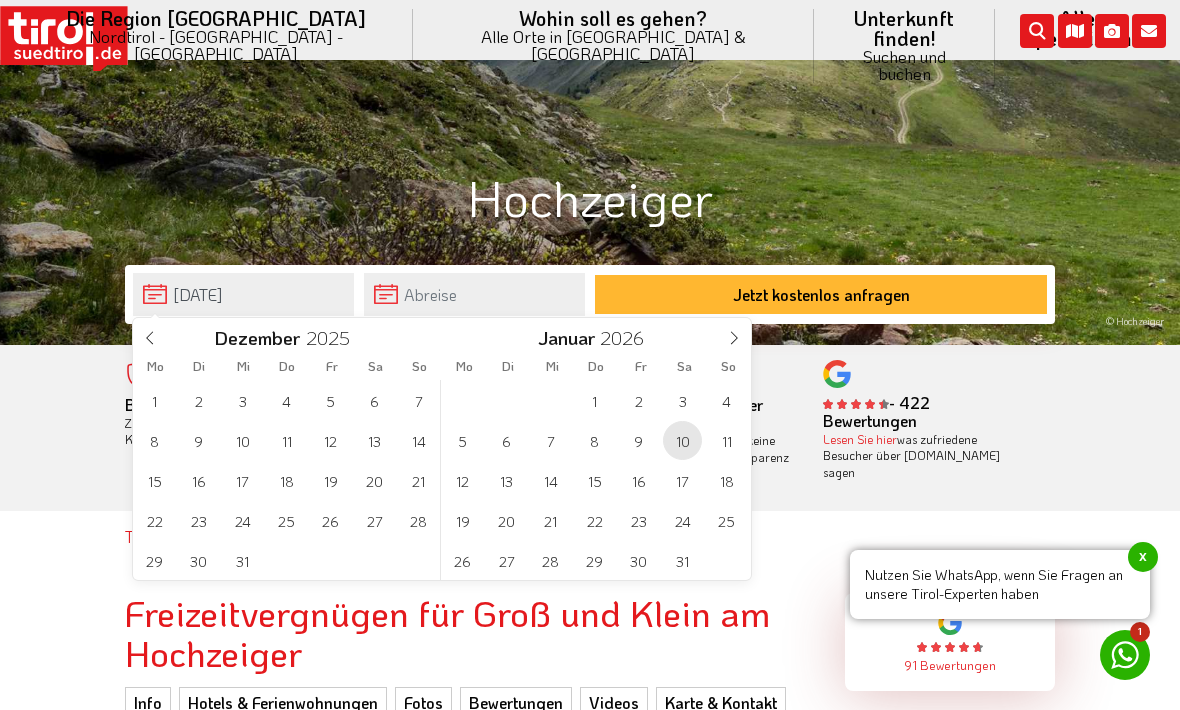 type on "2026" 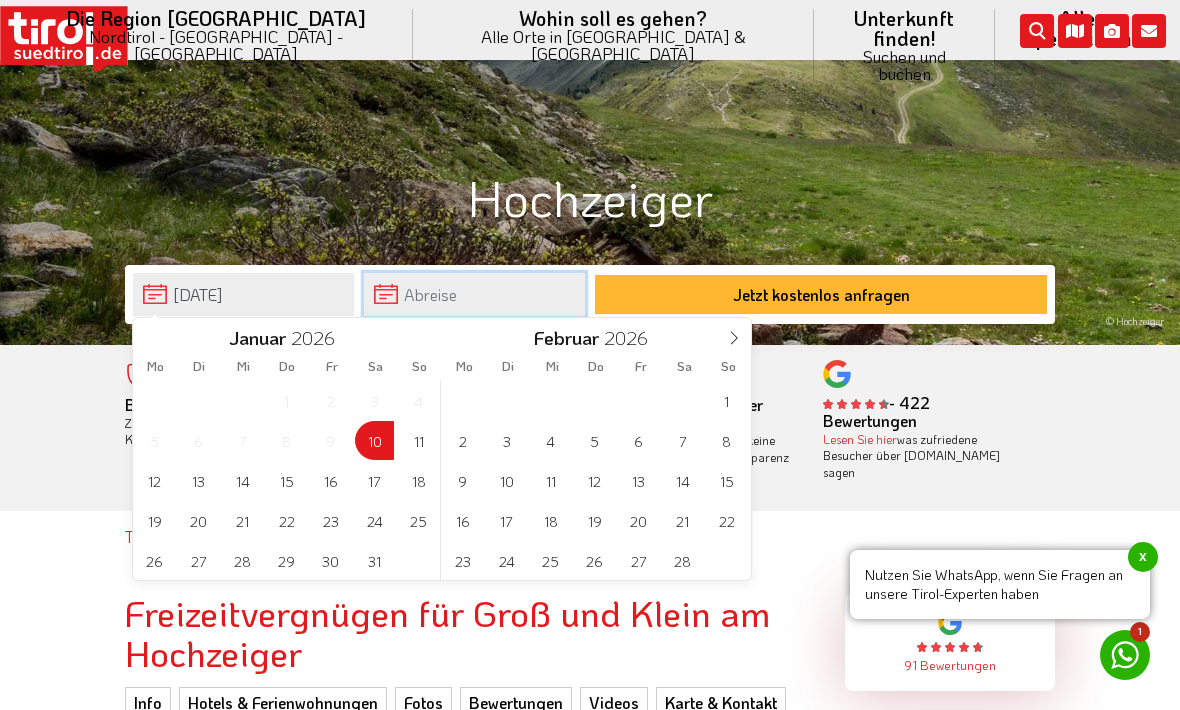click at bounding box center (474, 294) 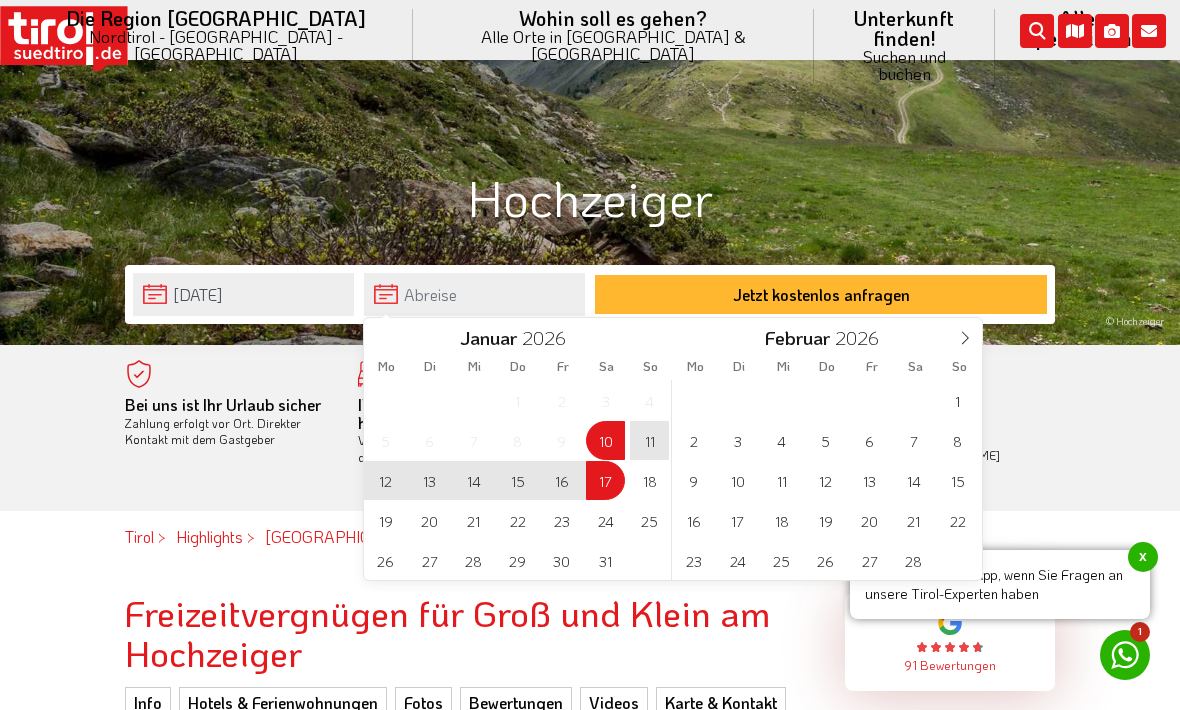 click on "17" at bounding box center (605, 480) 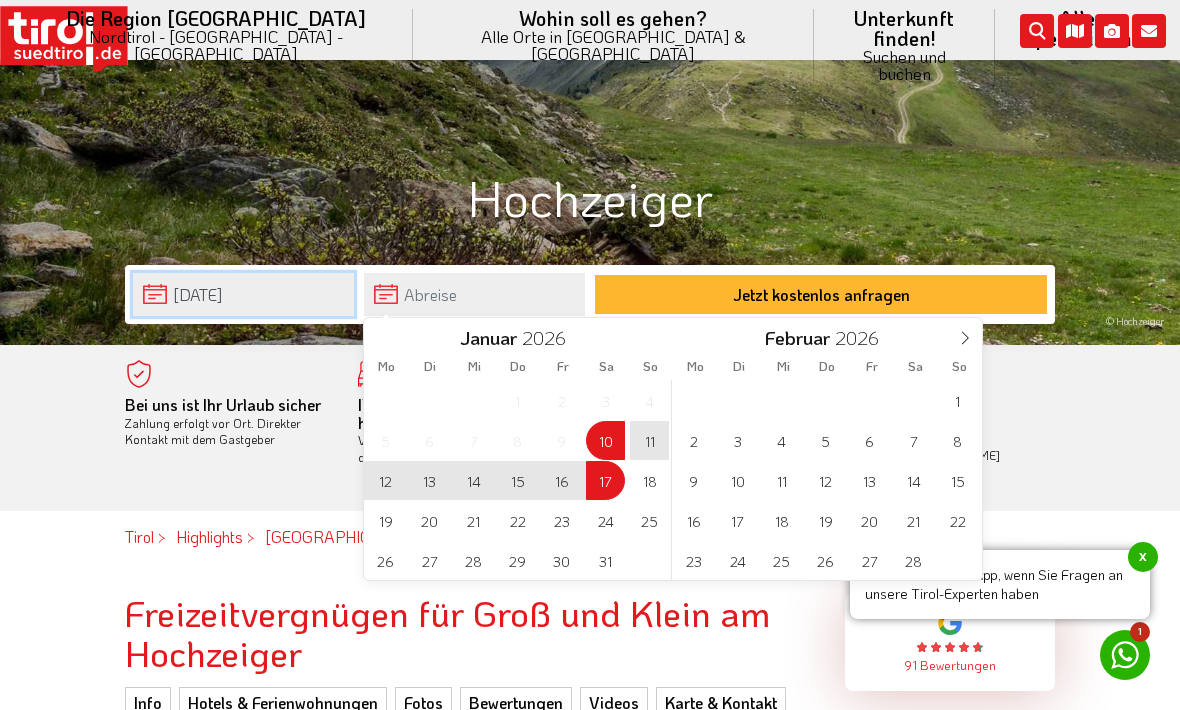 type on "10-01-2026" 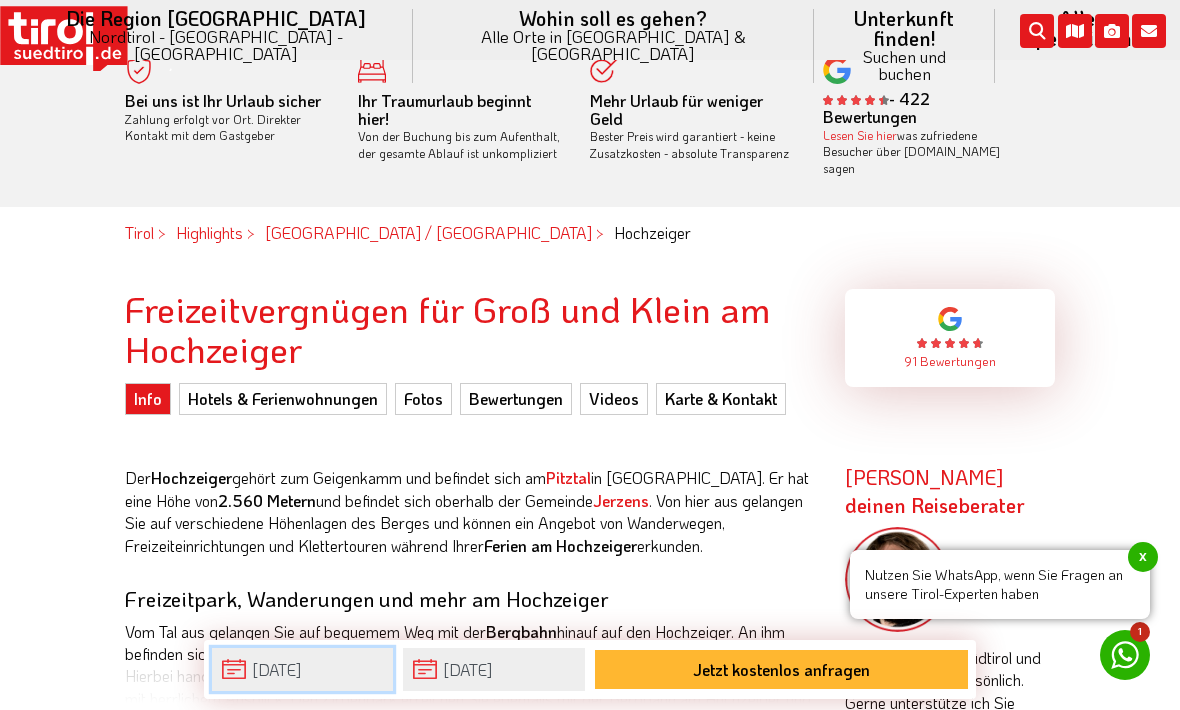 scroll, scrollTop: 270, scrollLeft: 0, axis: vertical 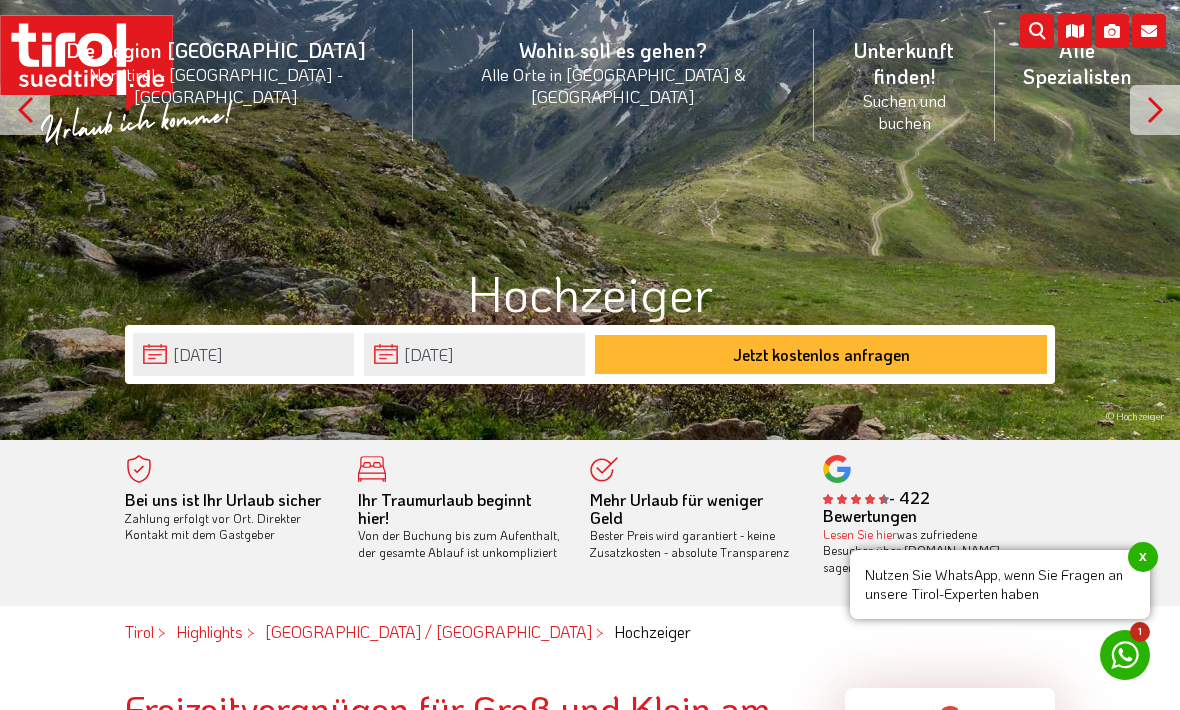 click on "Jetzt kostenlos anfragen" at bounding box center (821, 354) 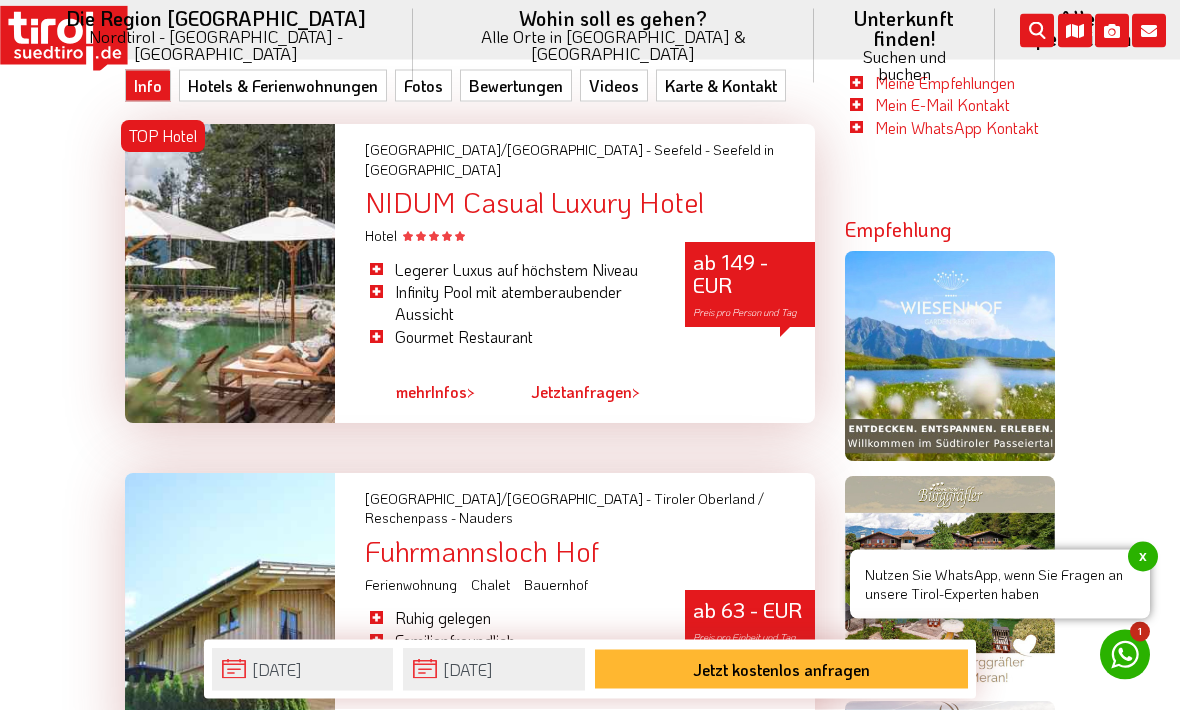 scroll, scrollTop: 1439, scrollLeft: 0, axis: vertical 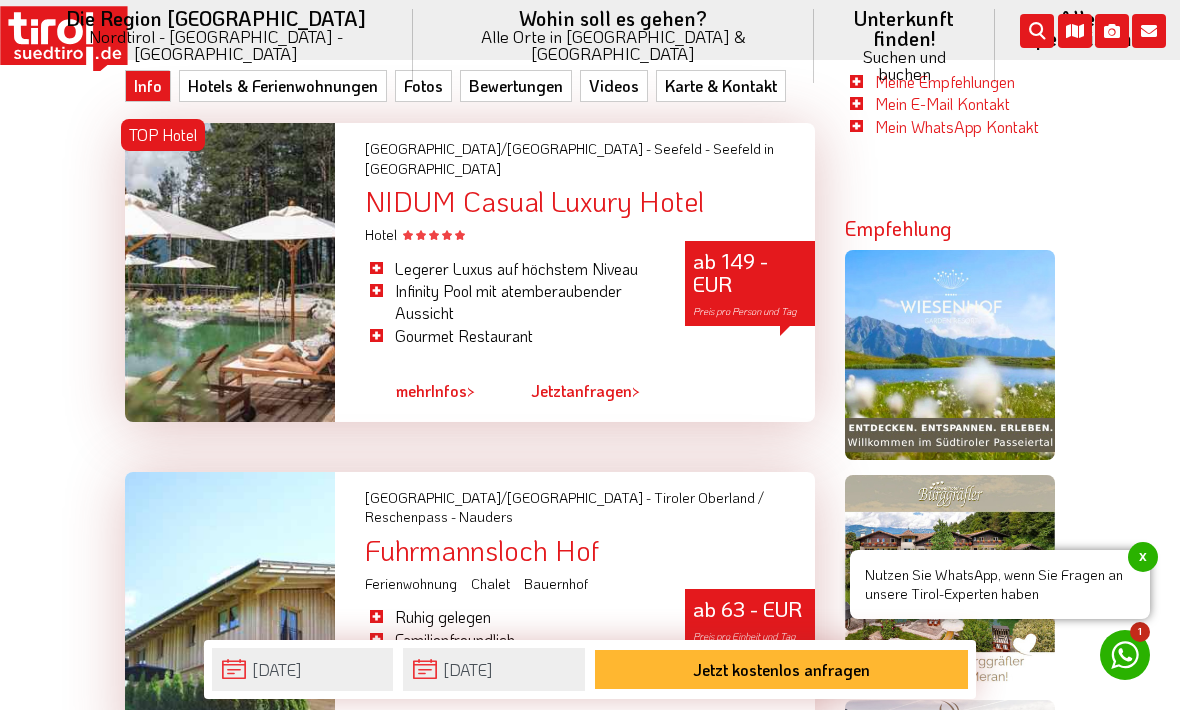 click at bounding box center (230, 610) 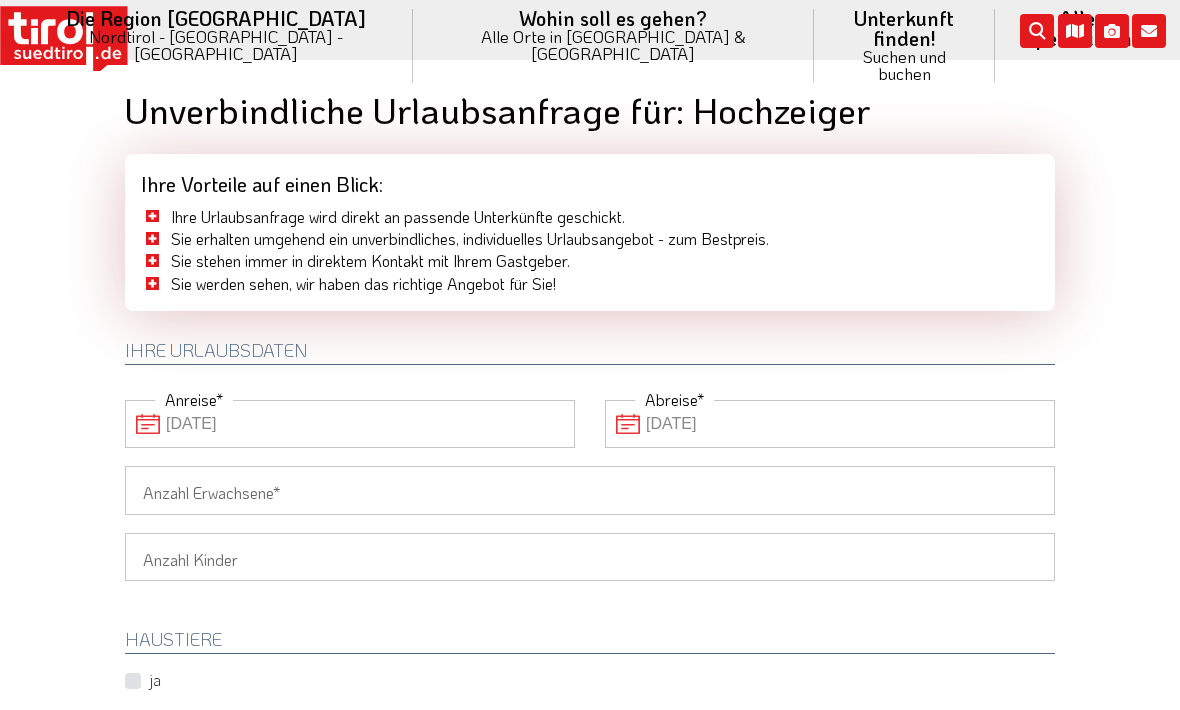 scroll, scrollTop: 0, scrollLeft: 0, axis: both 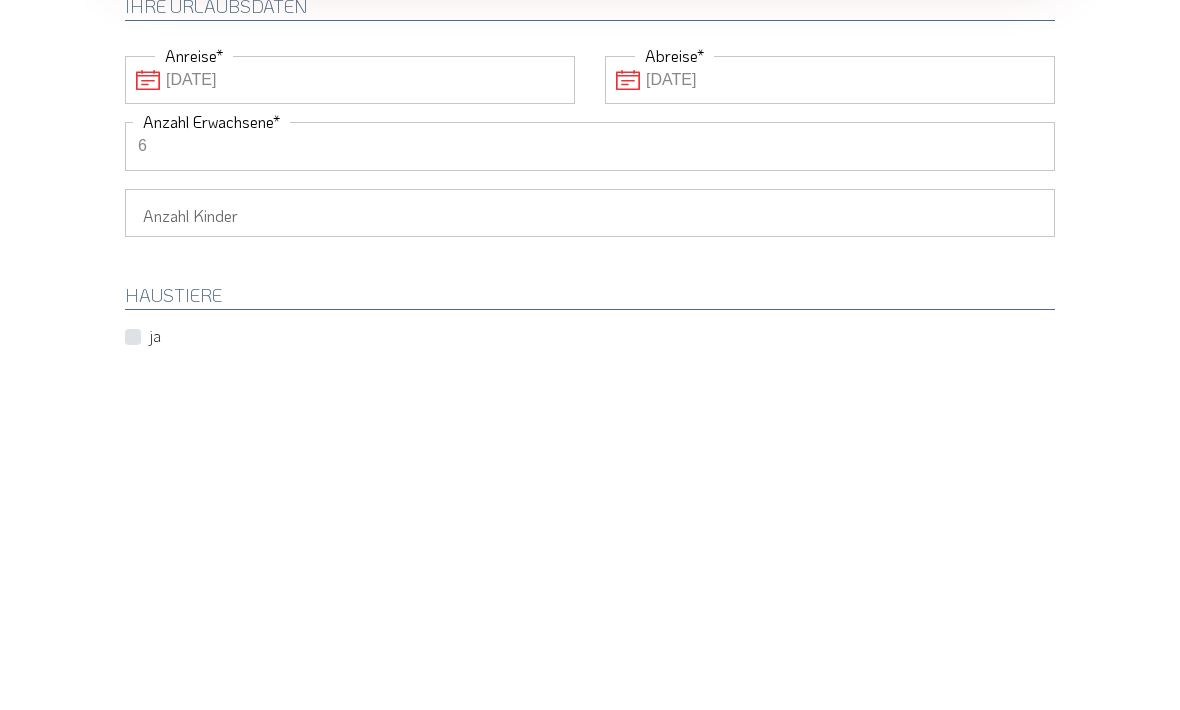 type on "6" 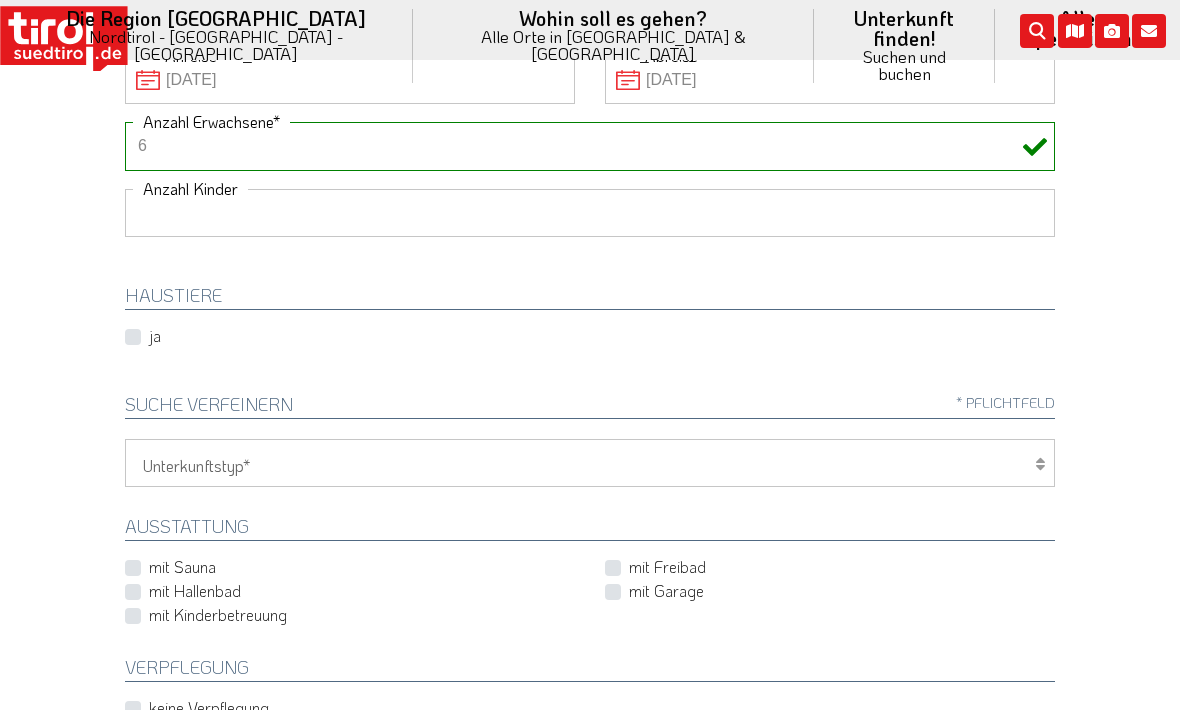 select on "3" 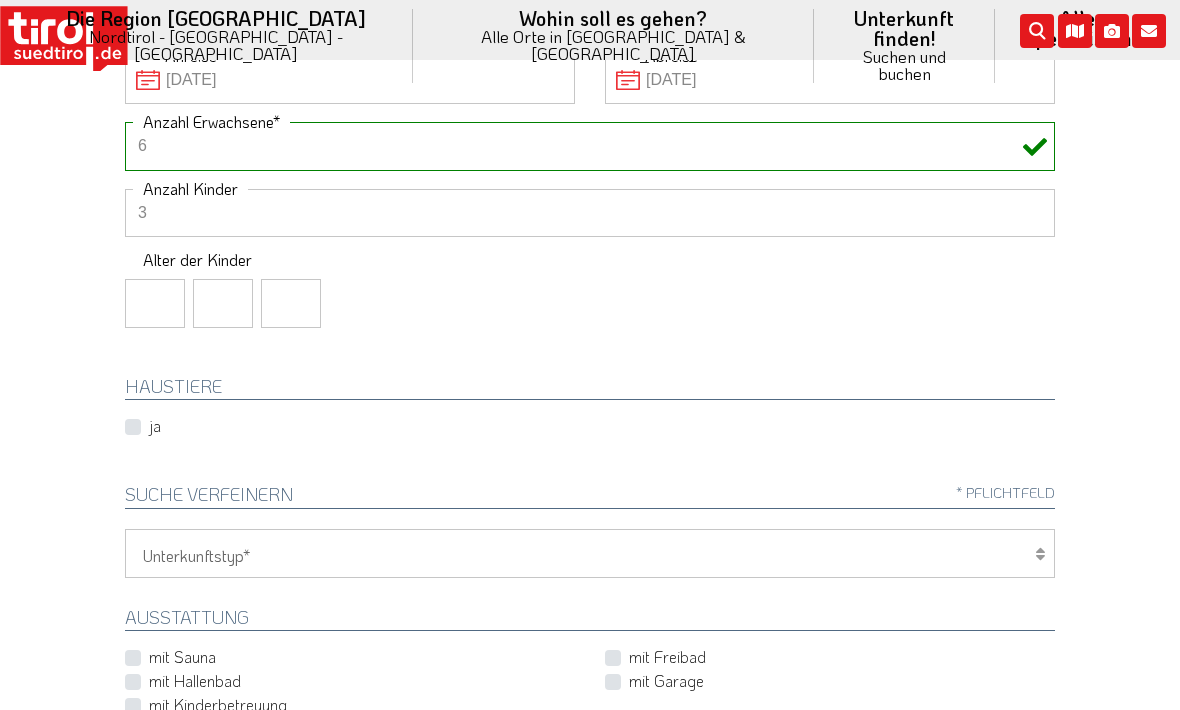 click at bounding box center [155, 303] 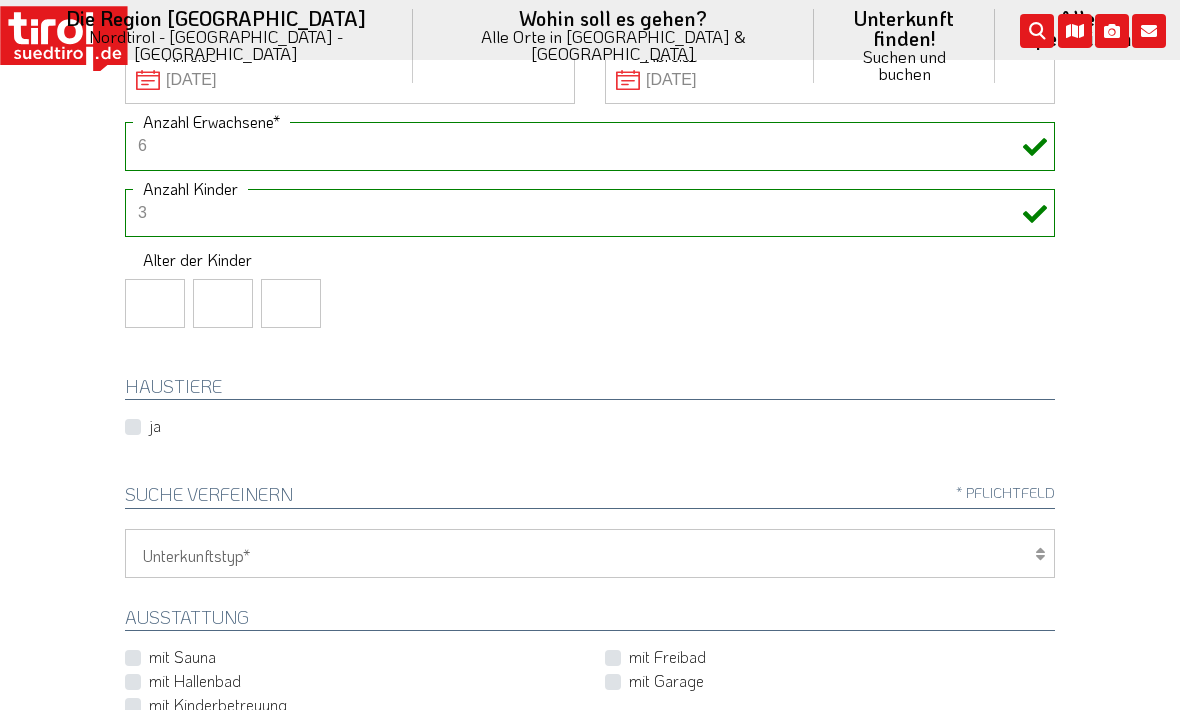 scroll, scrollTop: 343, scrollLeft: 0, axis: vertical 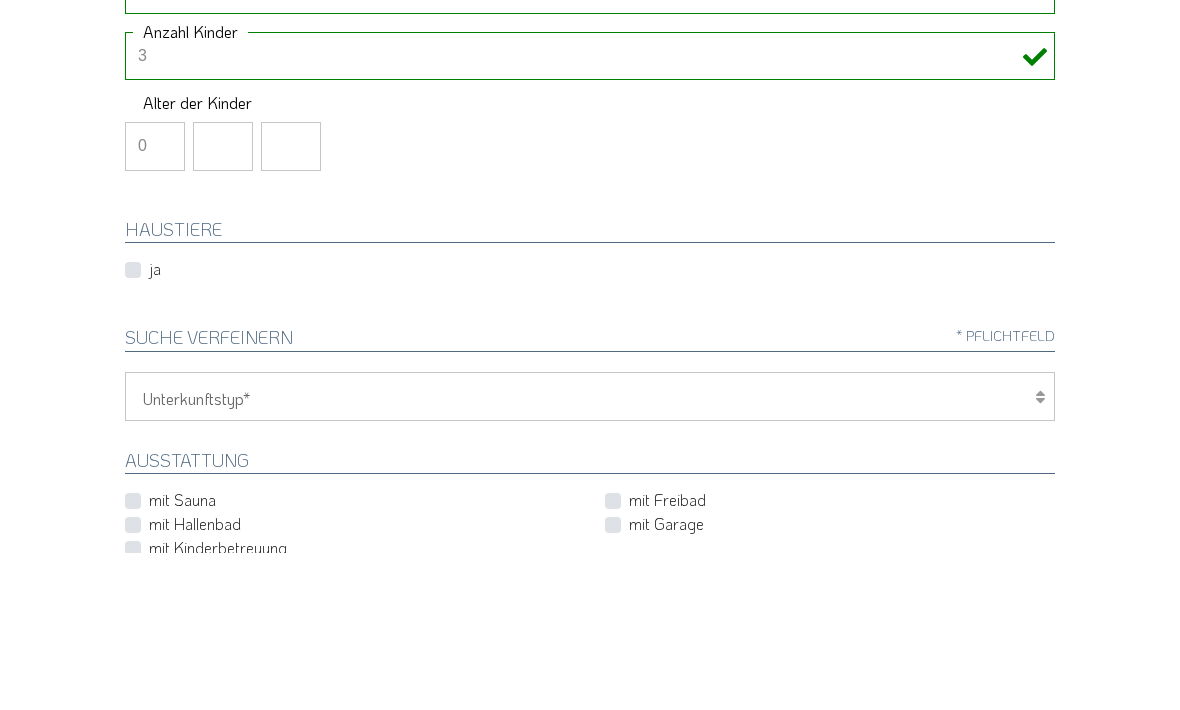 type on "0" 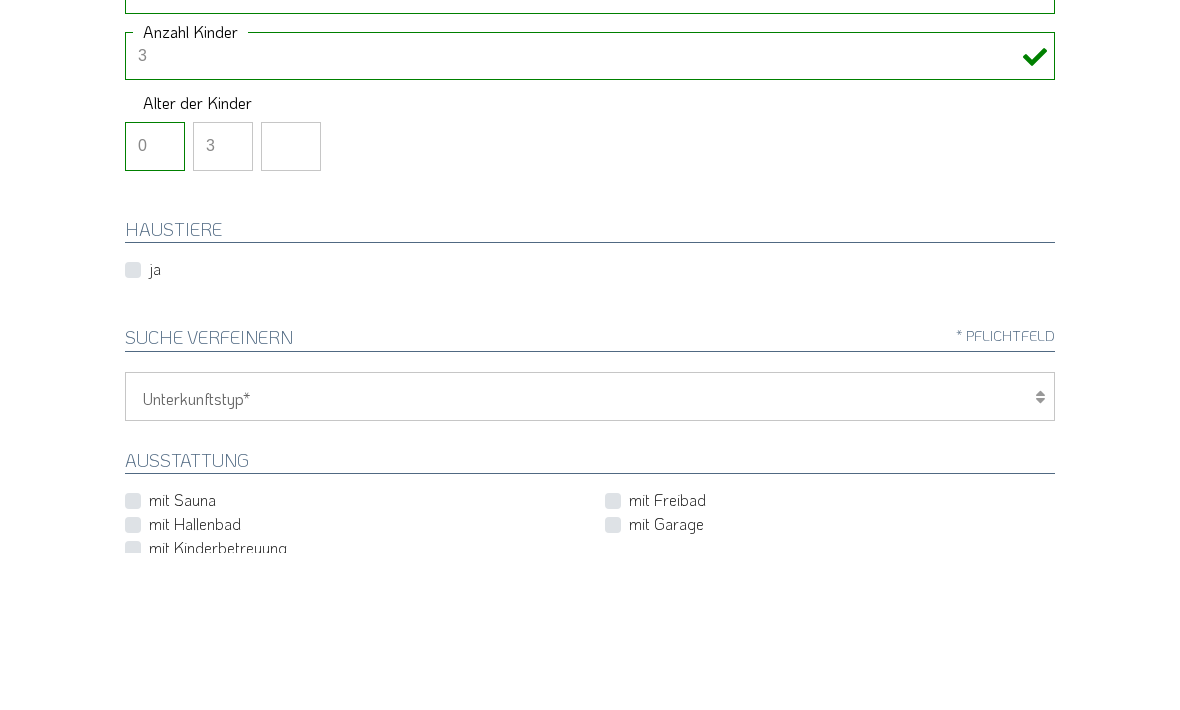 type on "3" 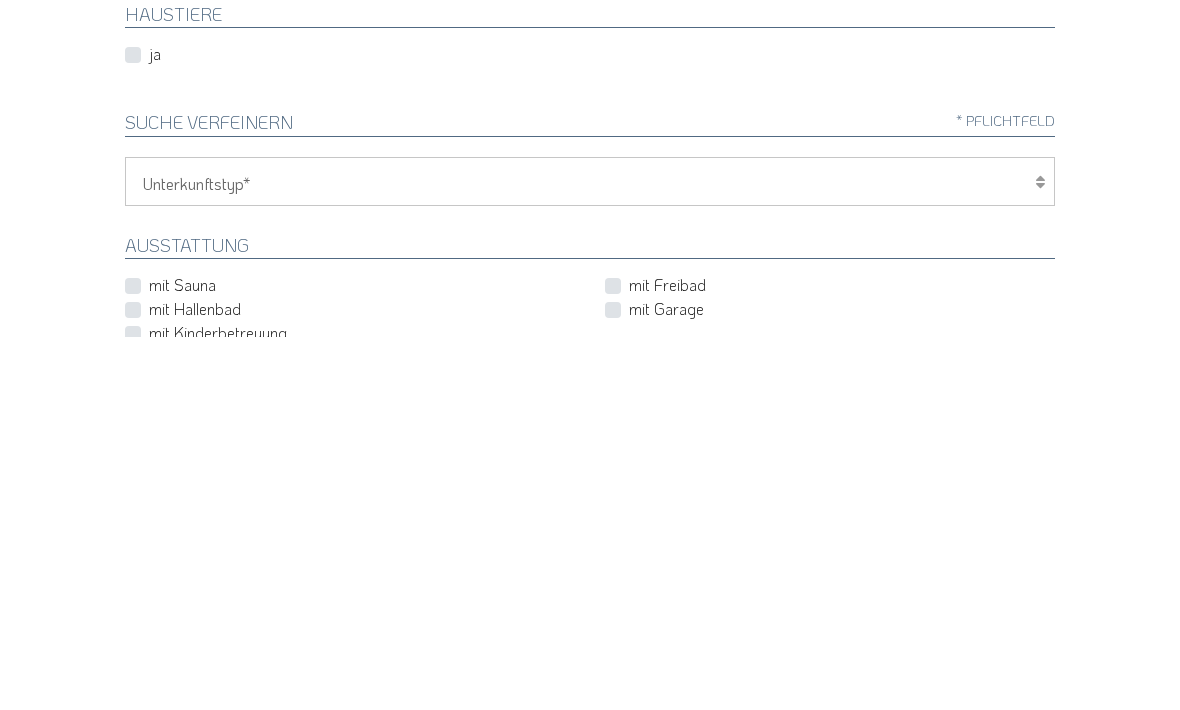 type on "1" 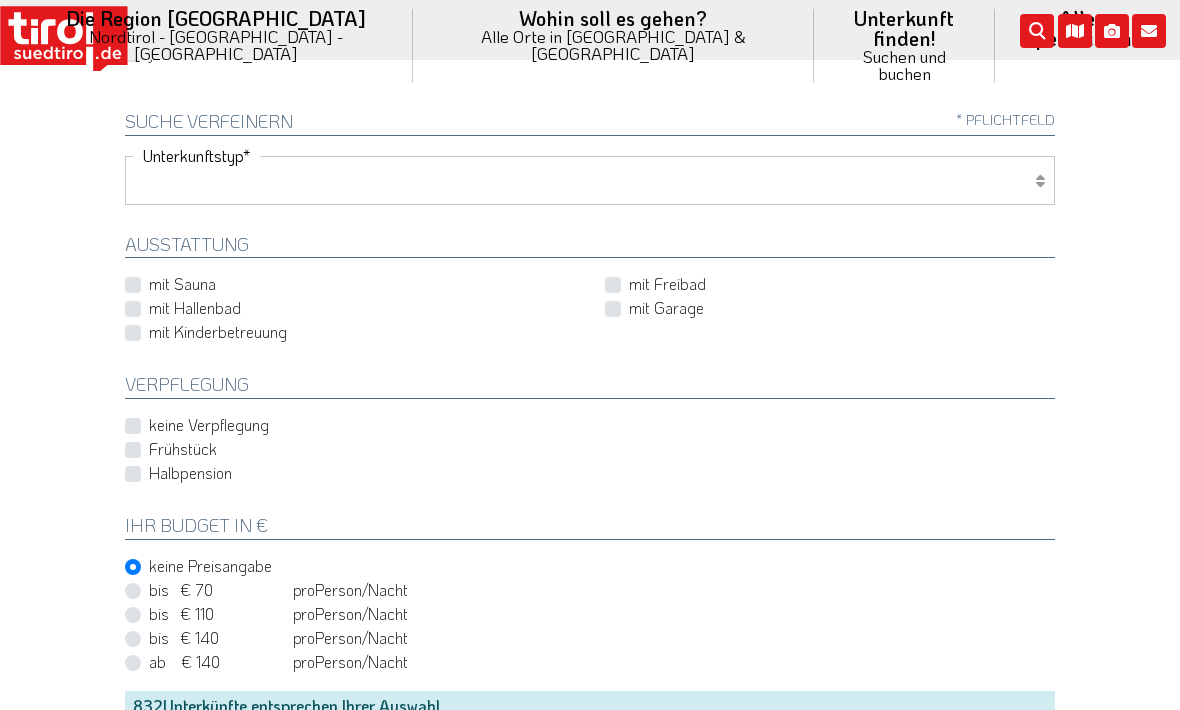 select on "1_1-3" 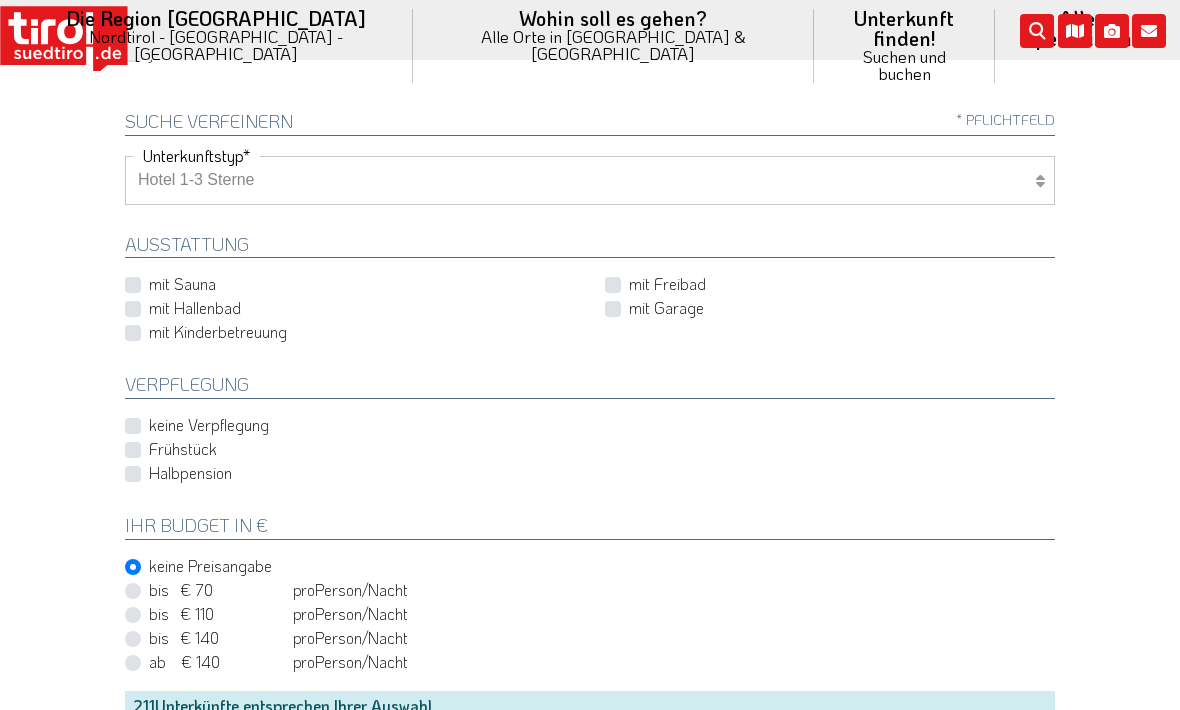click on "Hotel 1-3 Sterne
Hotel 4-5 Sterne
Ferienwohnung
Chalet/Ferienhaus
Bauernhöfe" at bounding box center [590, 180] 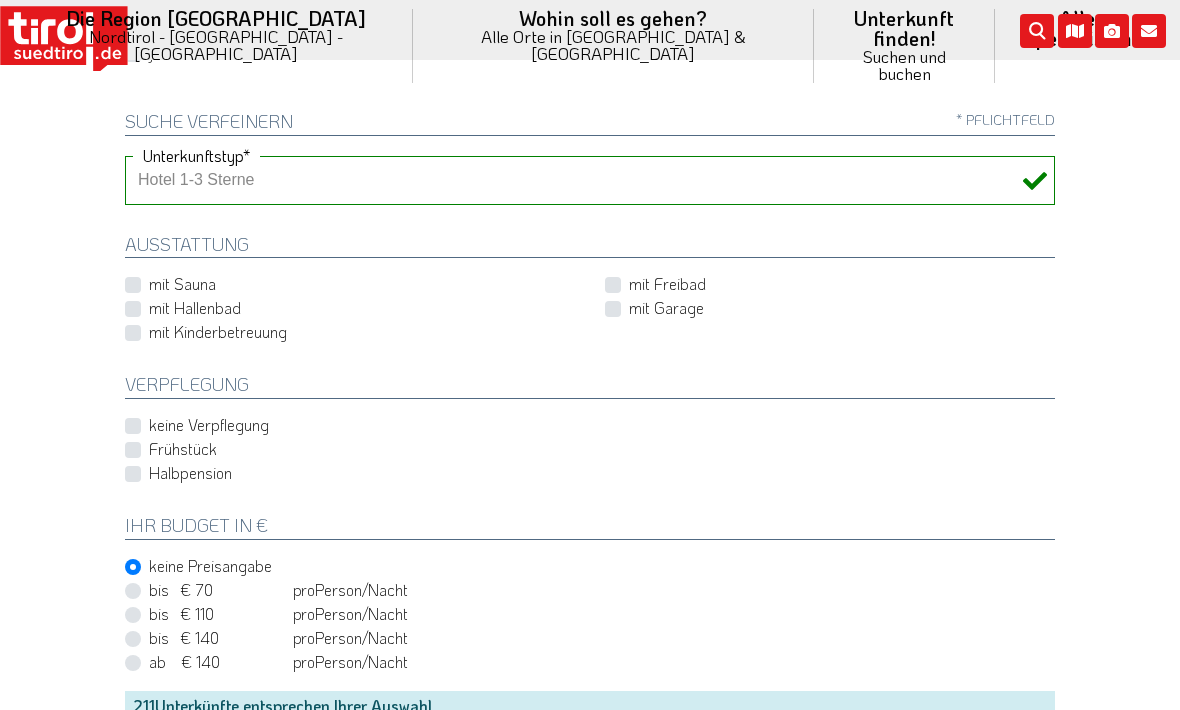 click on "Halbpension" at bounding box center (190, 473) 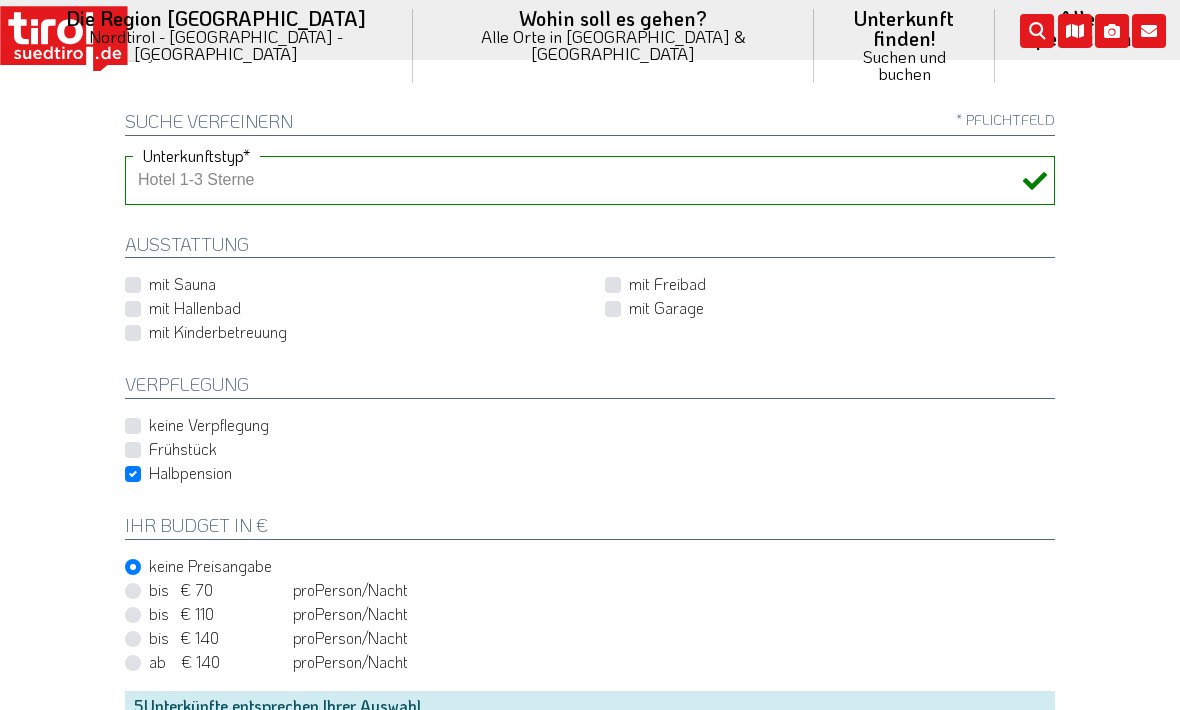 click on "mit Hallenbad" at bounding box center (195, 308) 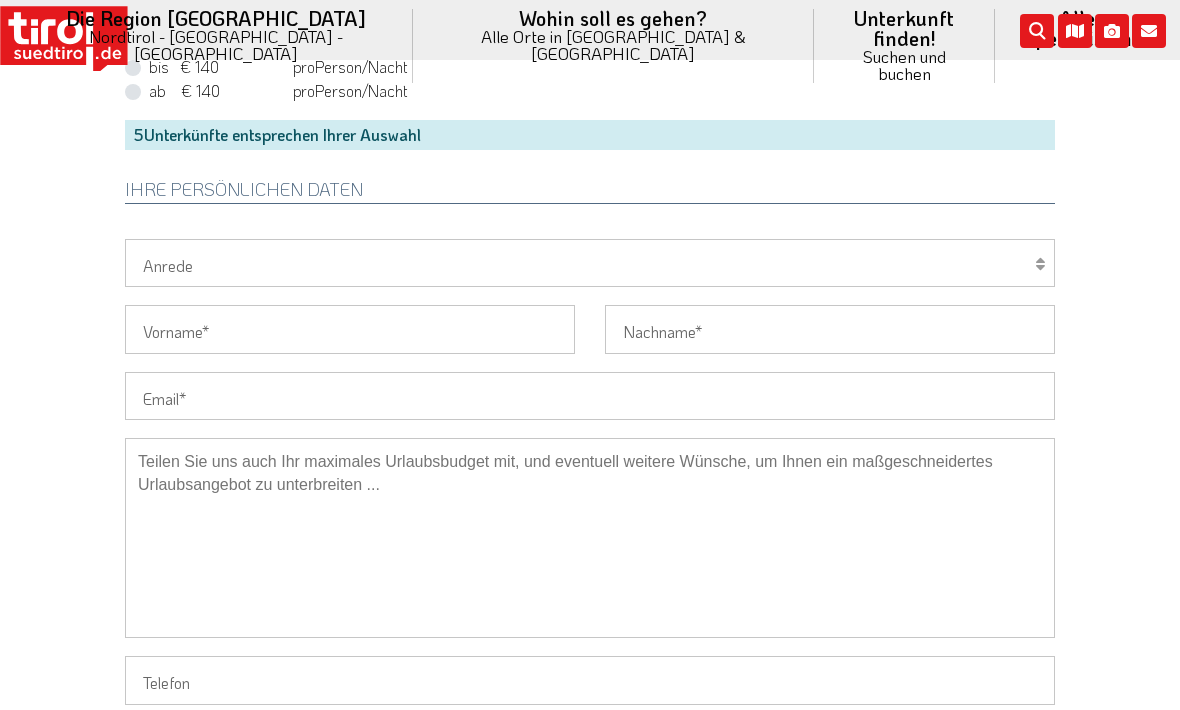 scroll, scrollTop: 1260, scrollLeft: 0, axis: vertical 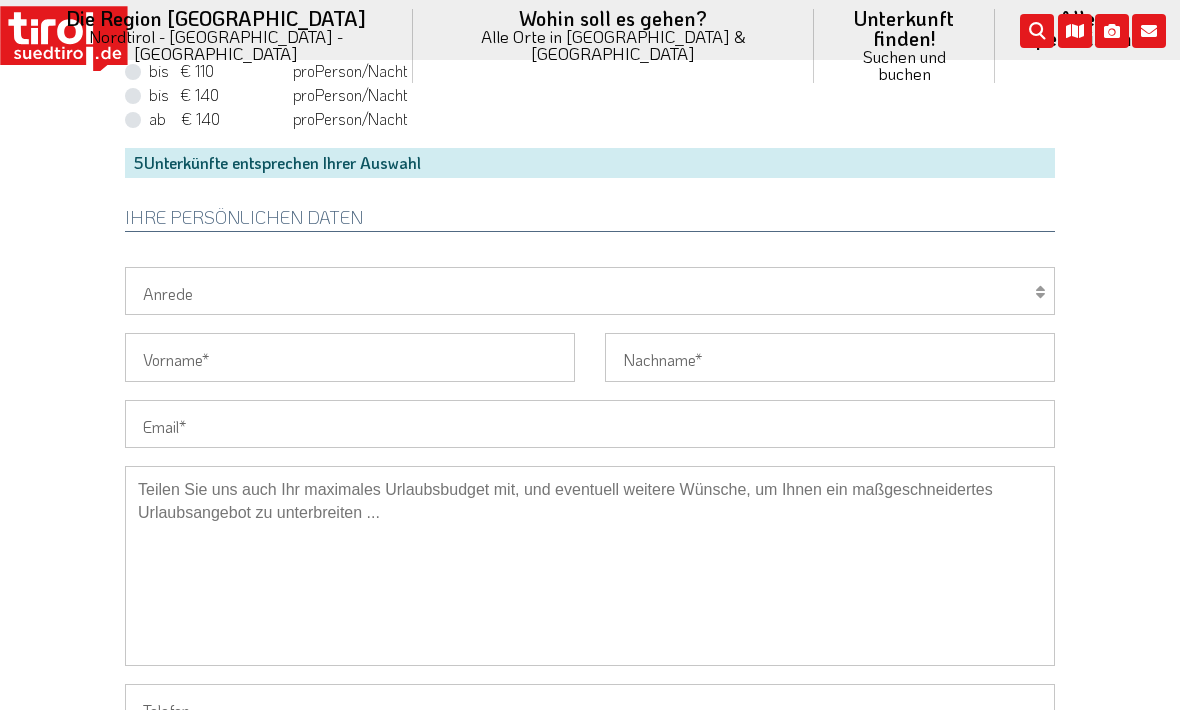 click on "Herr
Frau
Familie" at bounding box center (590, 291) 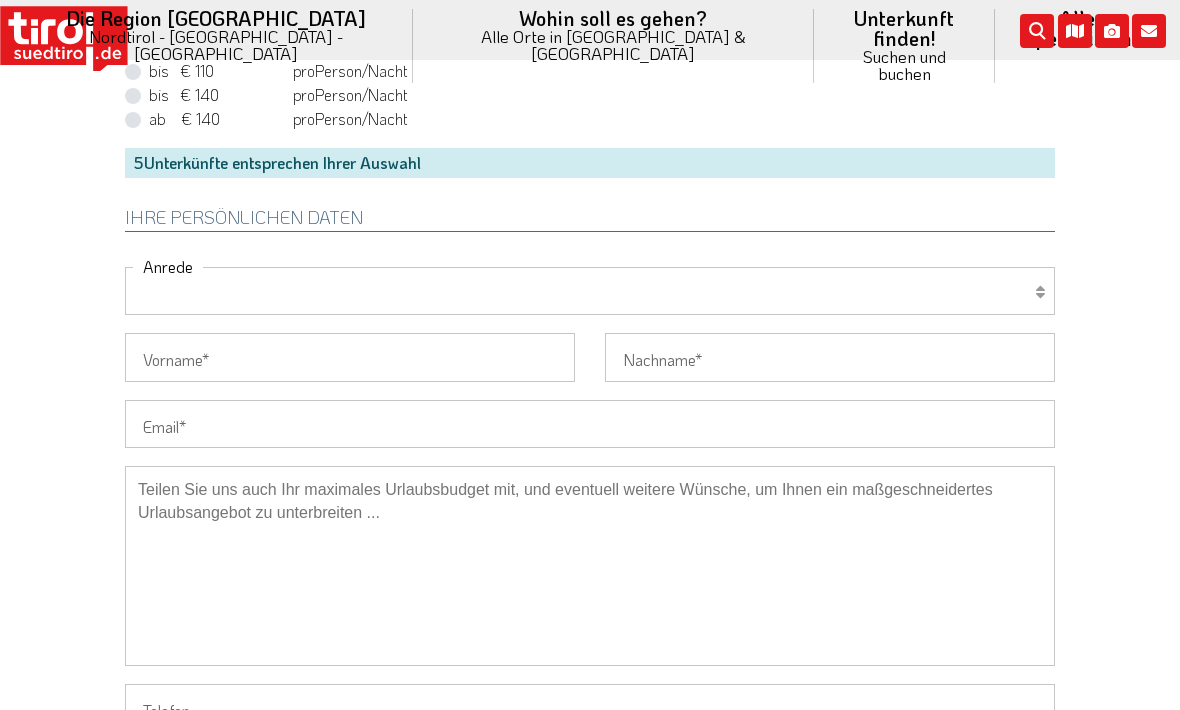 select on "Frau" 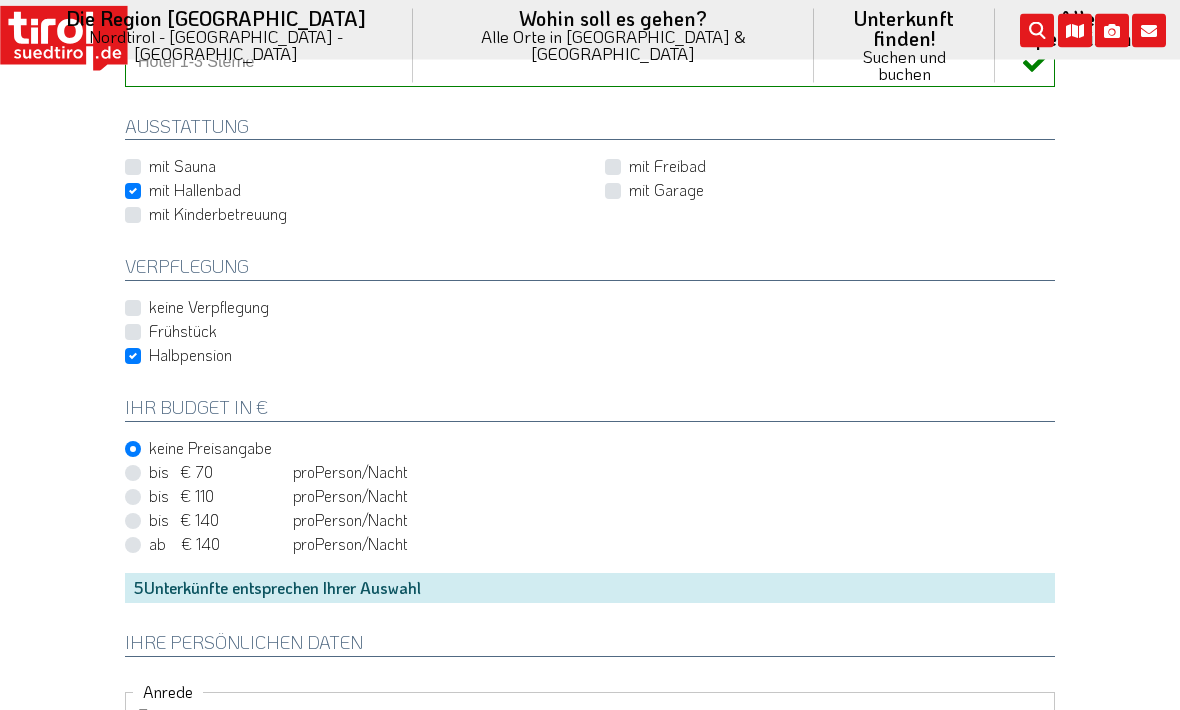 scroll, scrollTop: 836, scrollLeft: 0, axis: vertical 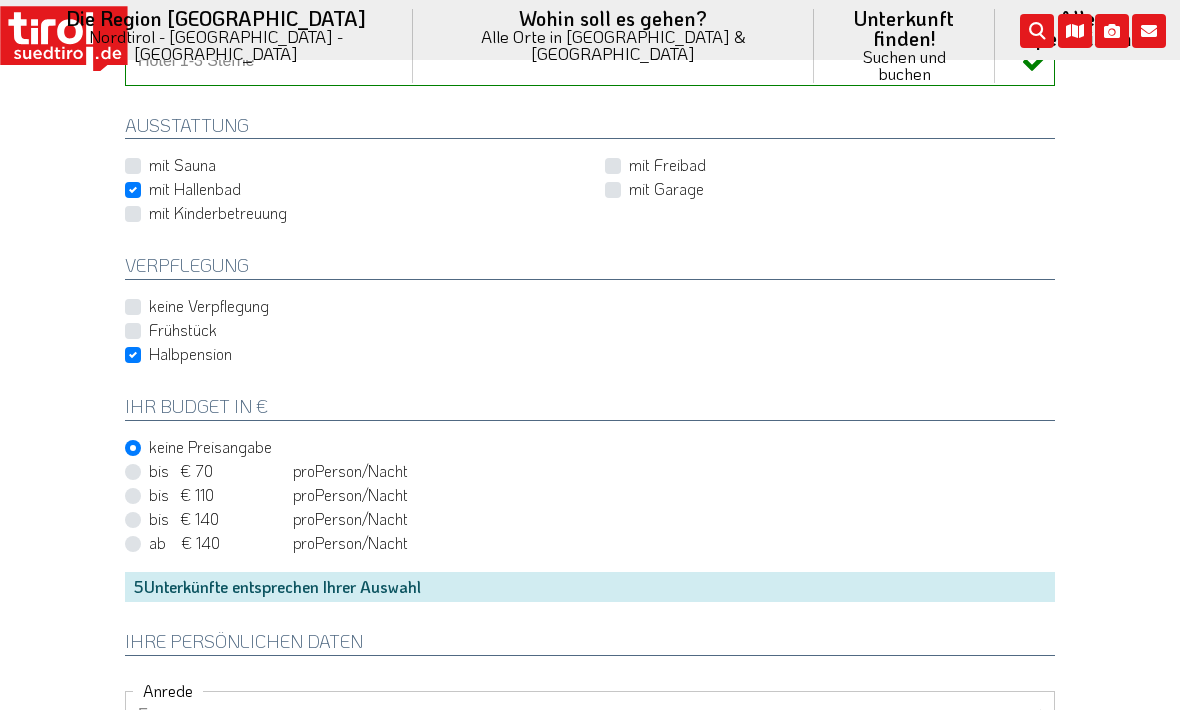 click on "Frühstück" at bounding box center (183, 330) 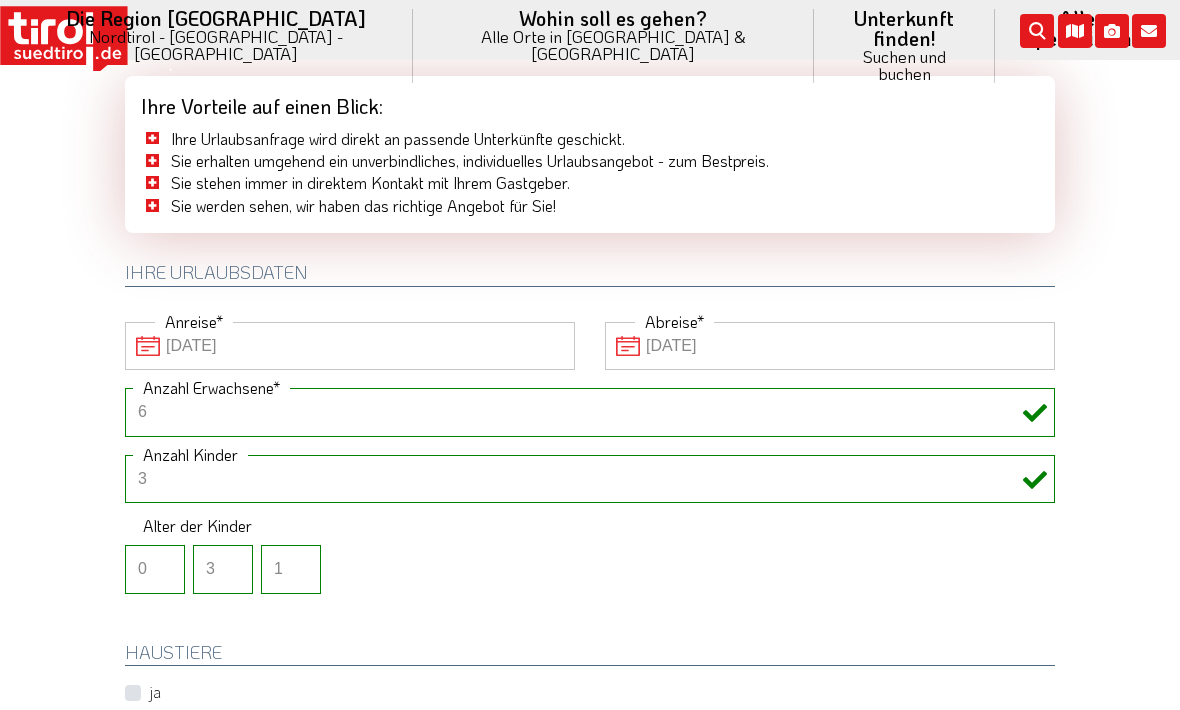 scroll, scrollTop: 0, scrollLeft: 0, axis: both 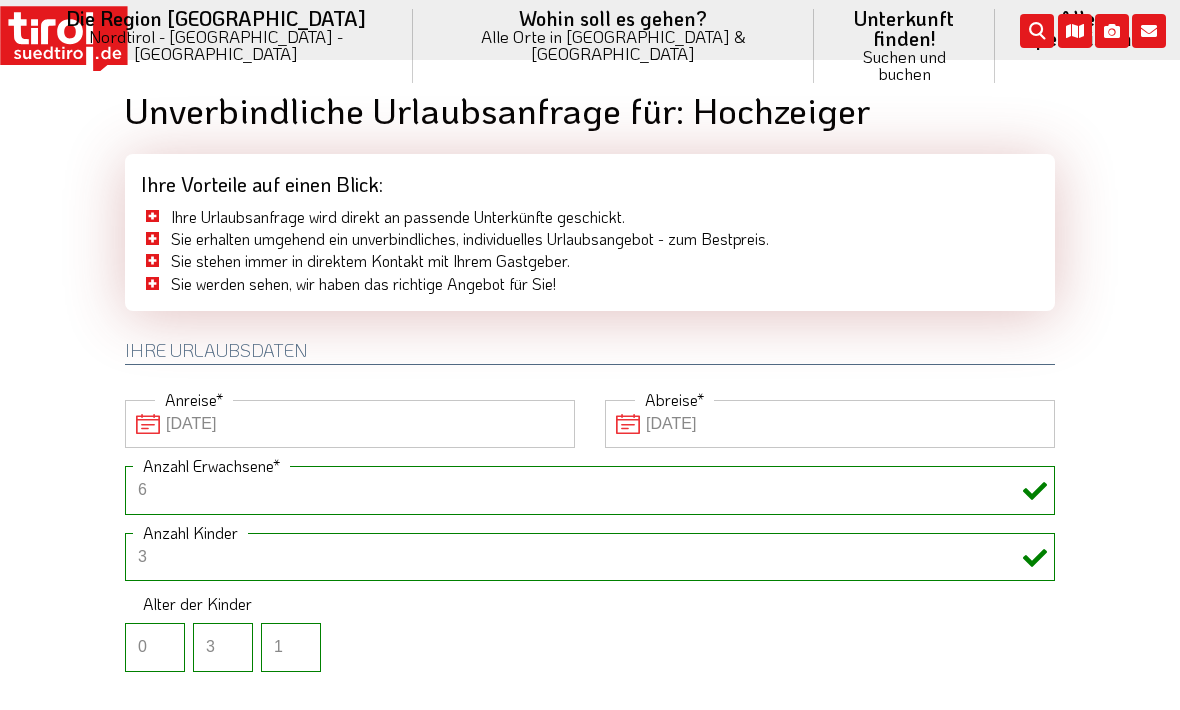 click on "Die Region Tirol  Nordtirol - Südtirol - Osttirol
Tirol/Nordtirol
Tirol/Nordtirol
Achensee
Alpbachtal & Tiroler Seenland
Arlberg
Ferienregion Imst
Ferienregion Reutte
Hall-Wattens
Innsbruck und seine Feriendörfer
Kaiserwinkl
Kitzbühel
Kitzbüheler Alpen
Kufsteinerland
Lechtal
Seefeld" at bounding box center (216, 46) 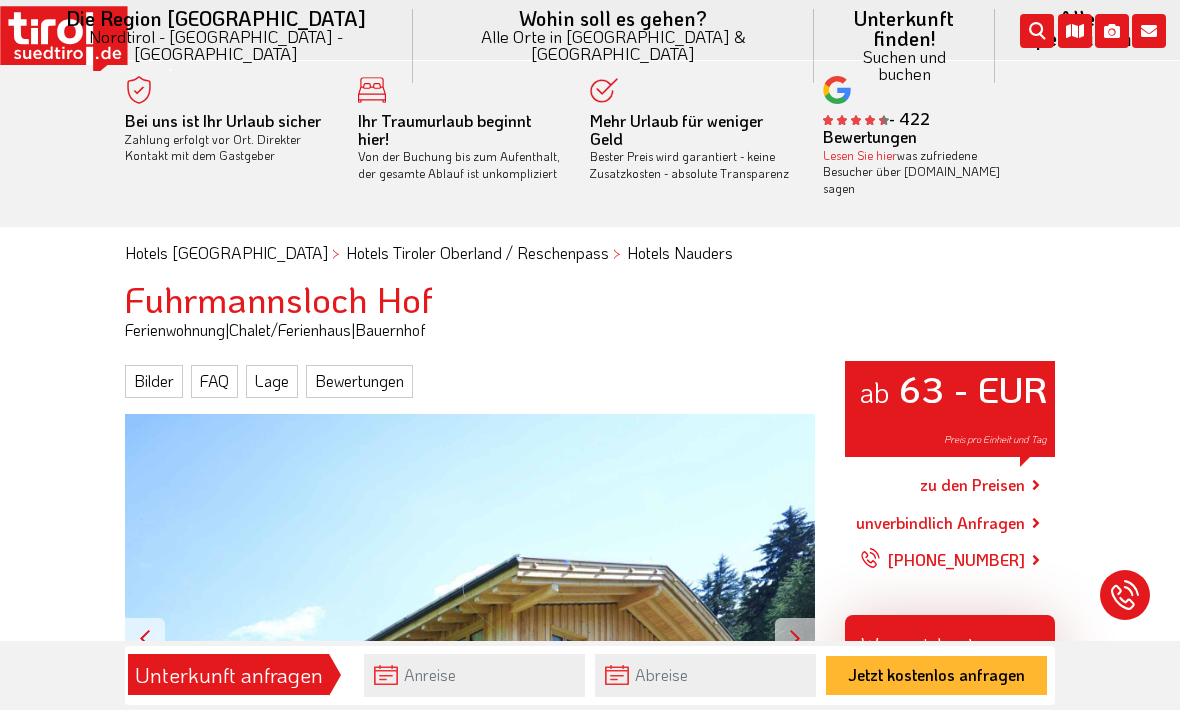 scroll, scrollTop: 0, scrollLeft: 0, axis: both 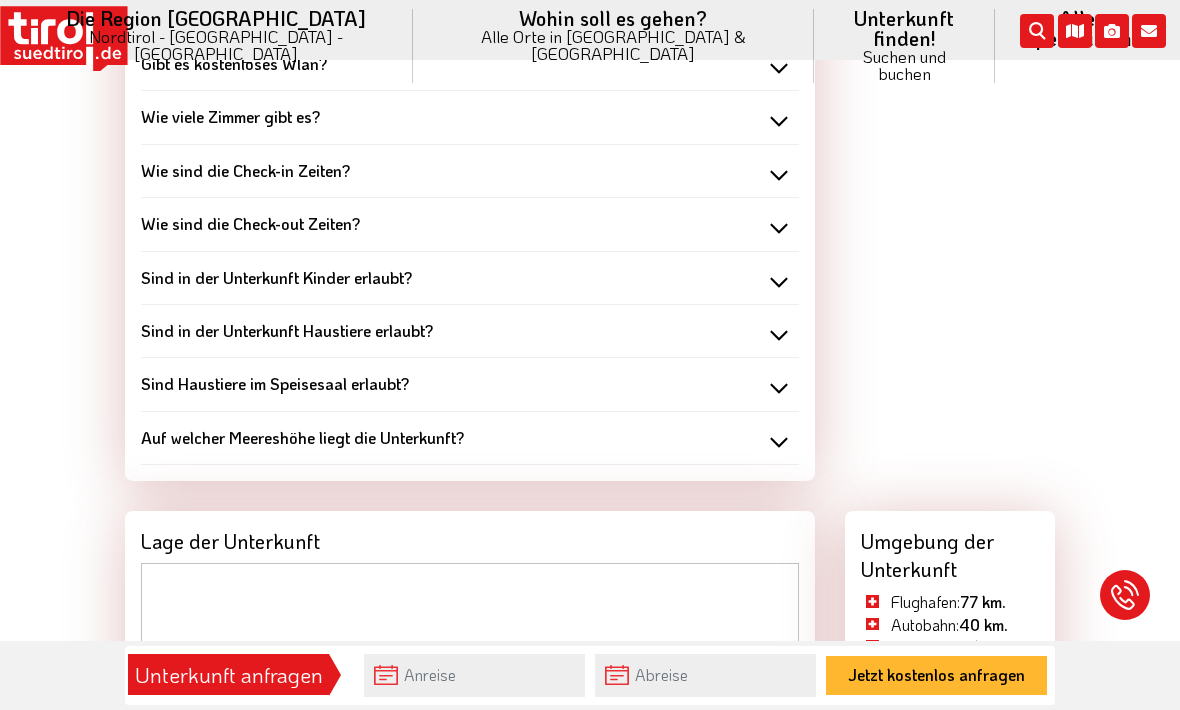 click on "Auf welcher Meereshöhe liegt die Unterkunft?" at bounding box center (470, 438) 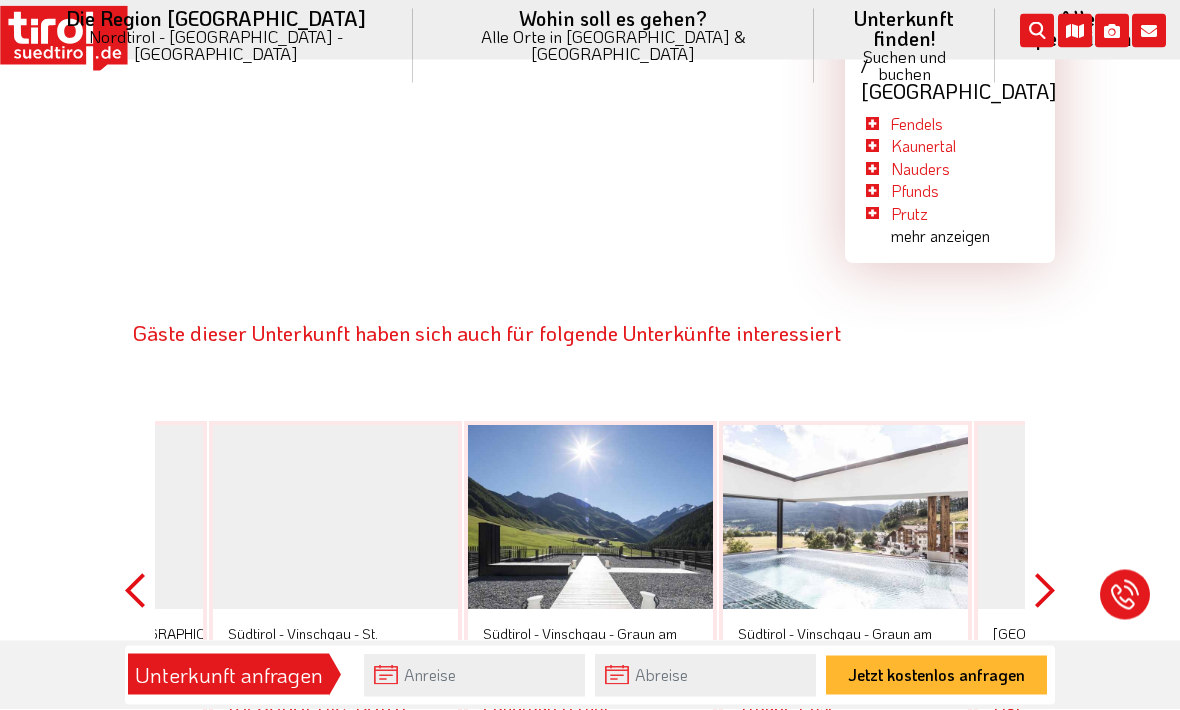 scroll, scrollTop: 3260, scrollLeft: 0, axis: vertical 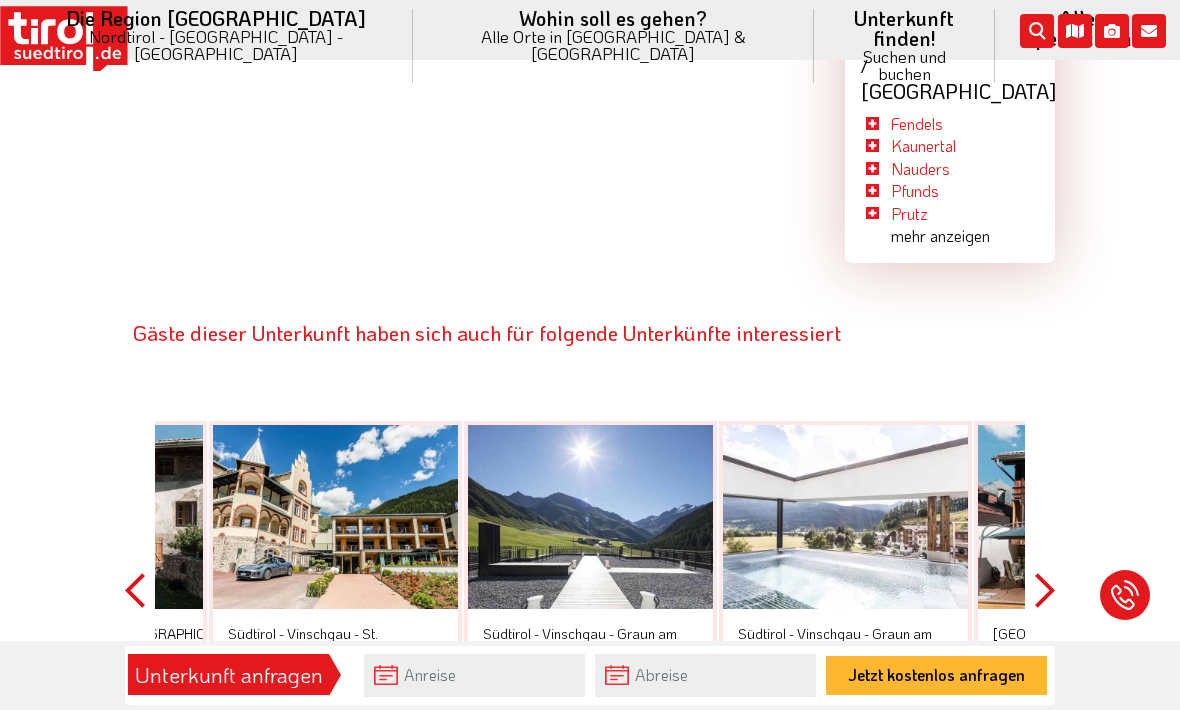 click on "Next" at bounding box center (1045, 590) 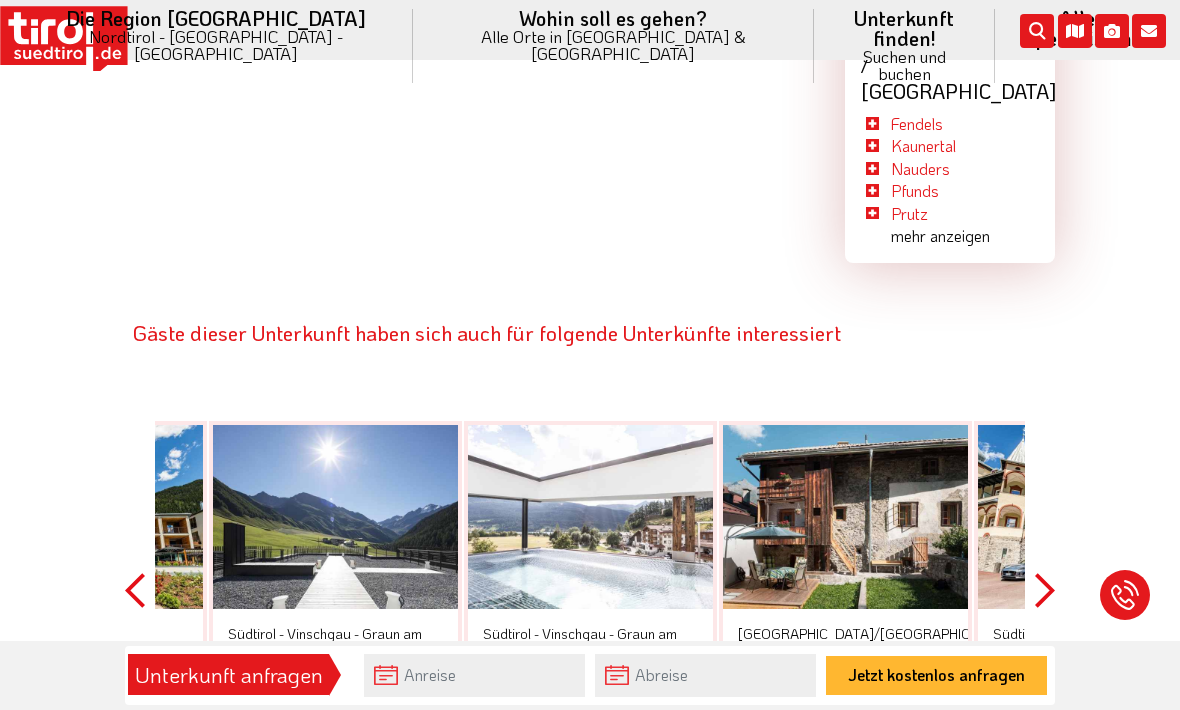 click on "Next" at bounding box center [1045, 590] 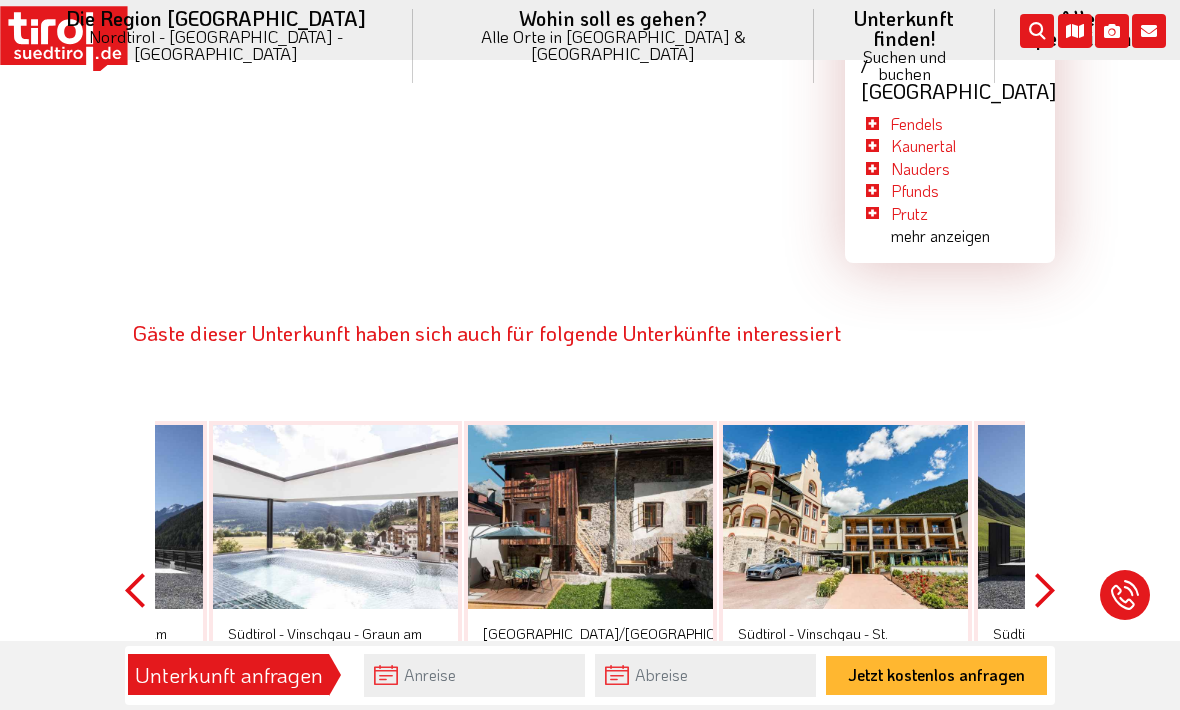 click on "Next" at bounding box center (1045, 590) 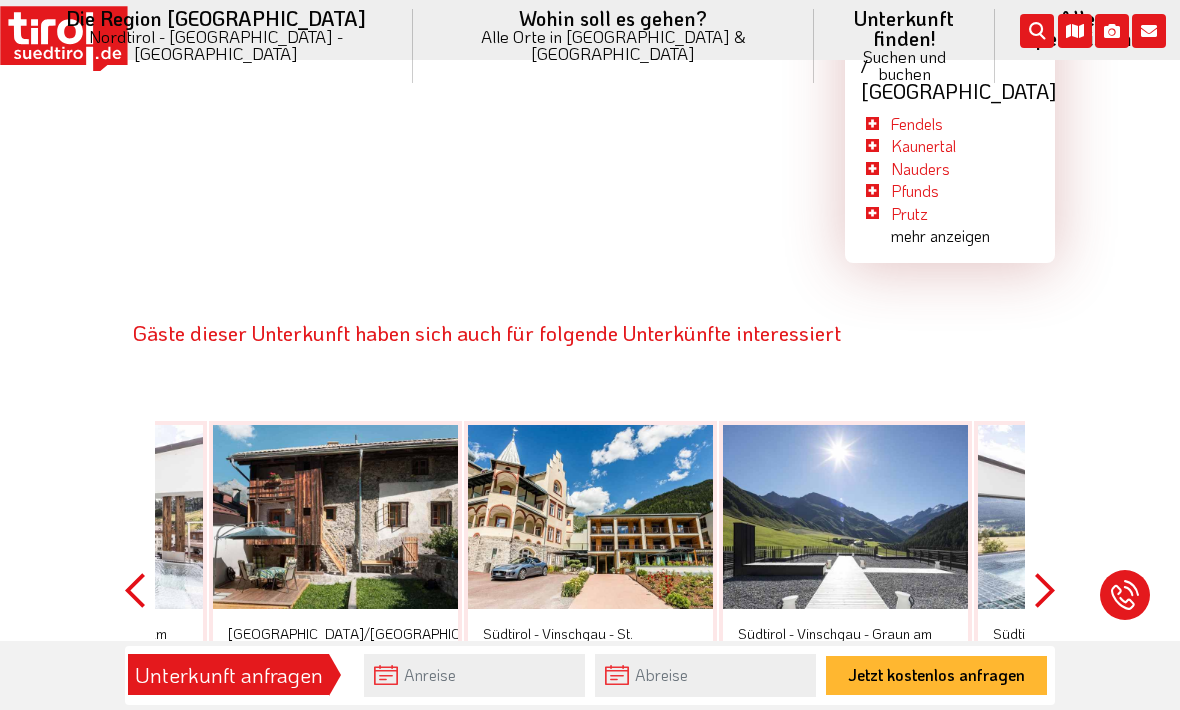 click on "Next" at bounding box center (1045, 590) 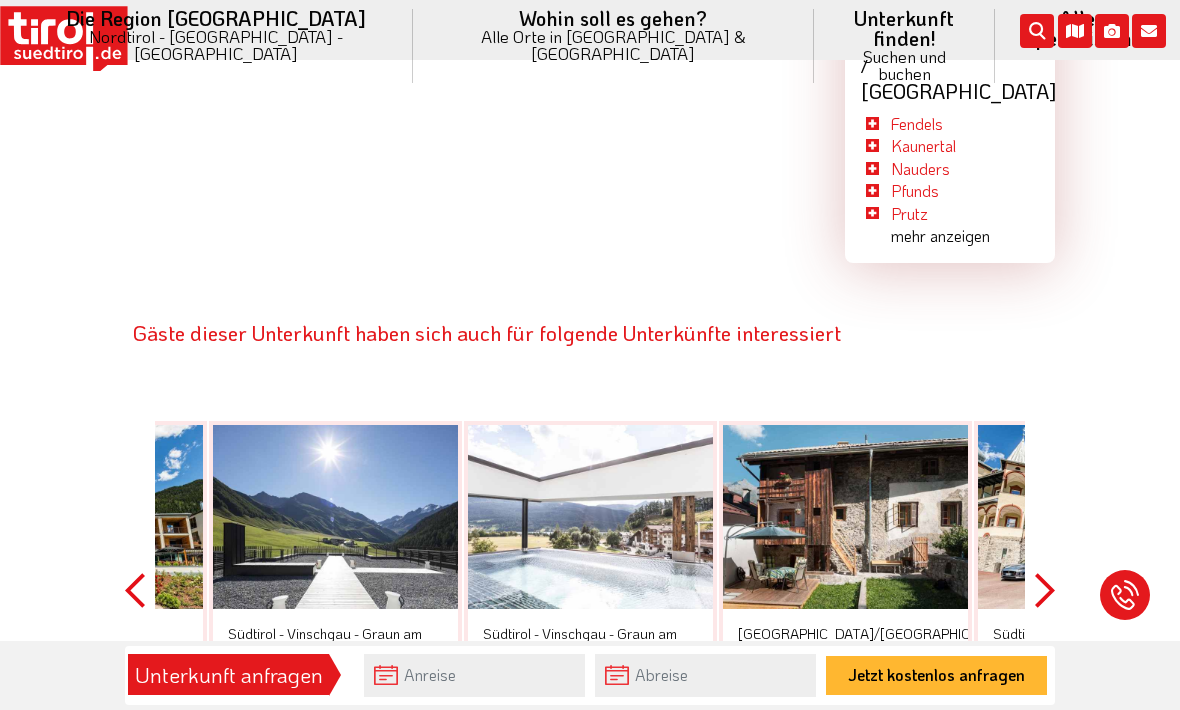 click at bounding box center (1100, 517) 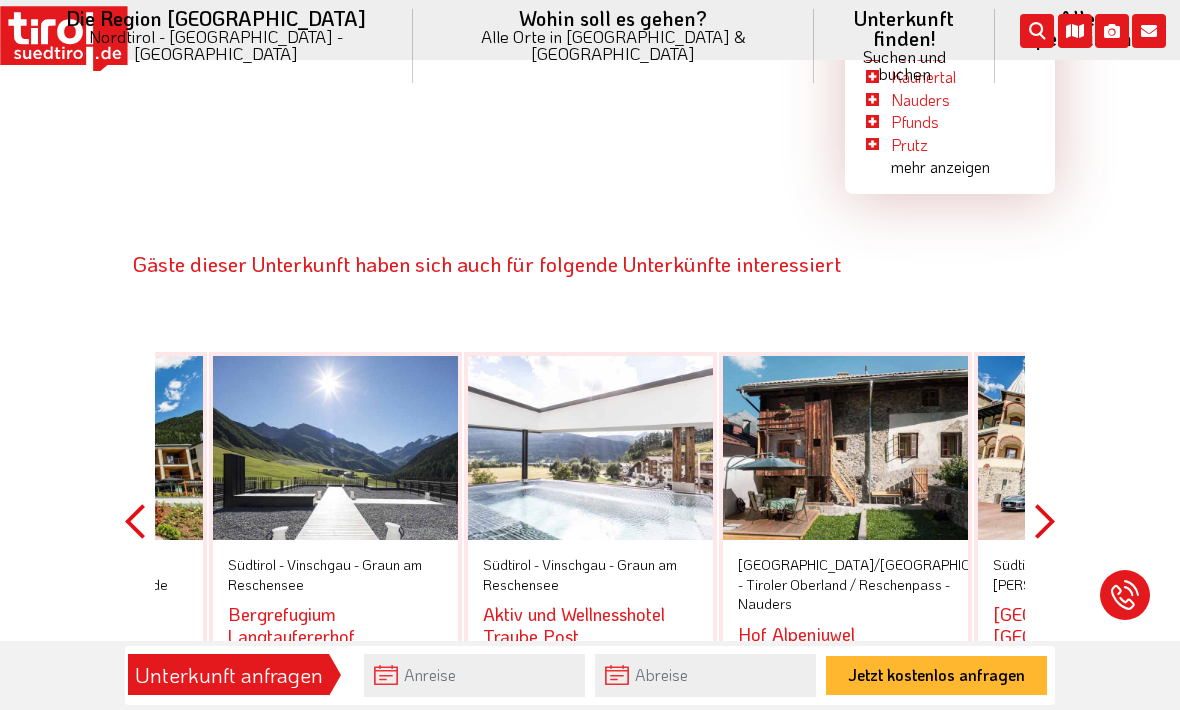 scroll, scrollTop: 3326, scrollLeft: 0, axis: vertical 